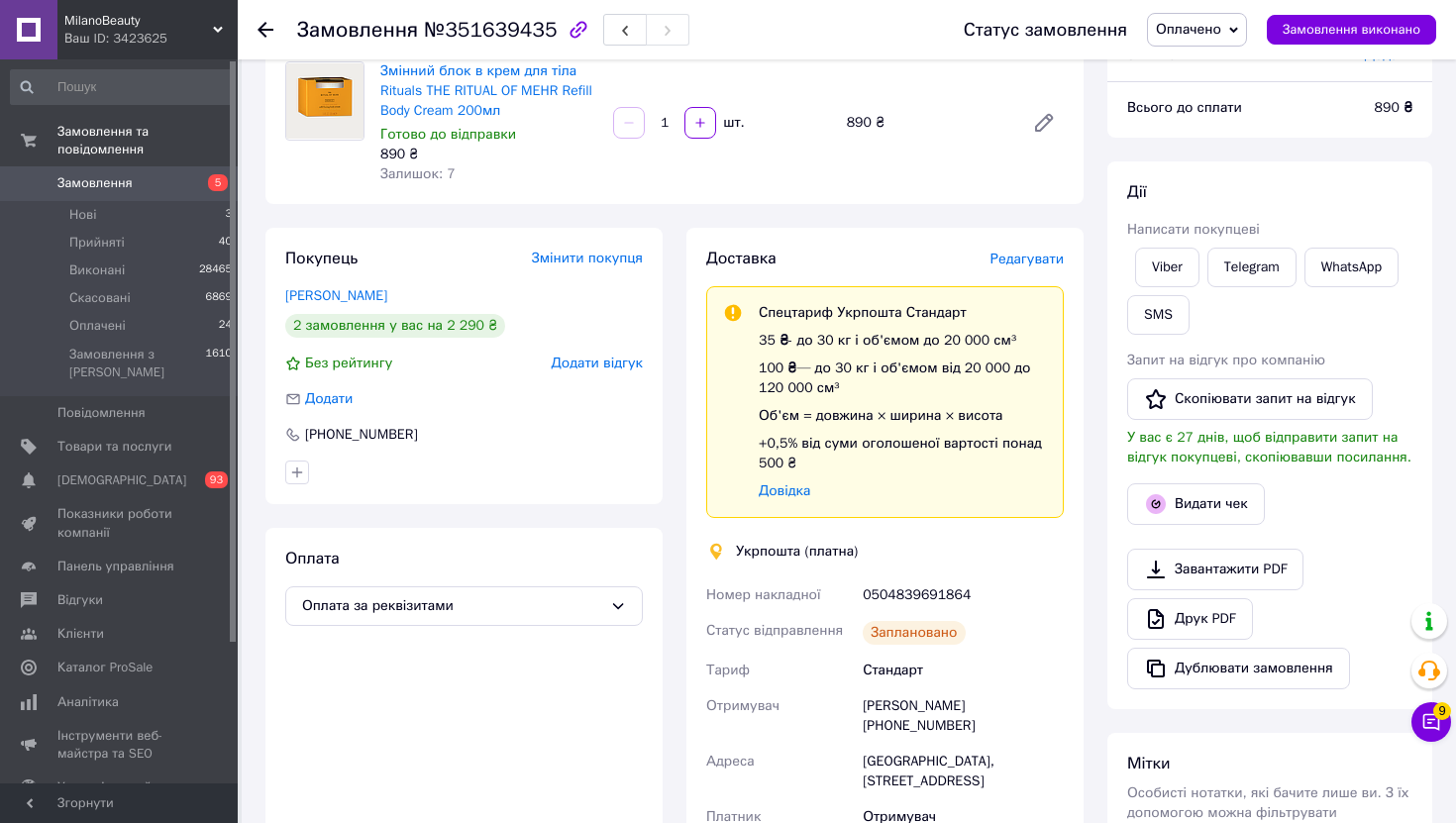 scroll, scrollTop: 0, scrollLeft: 0, axis: both 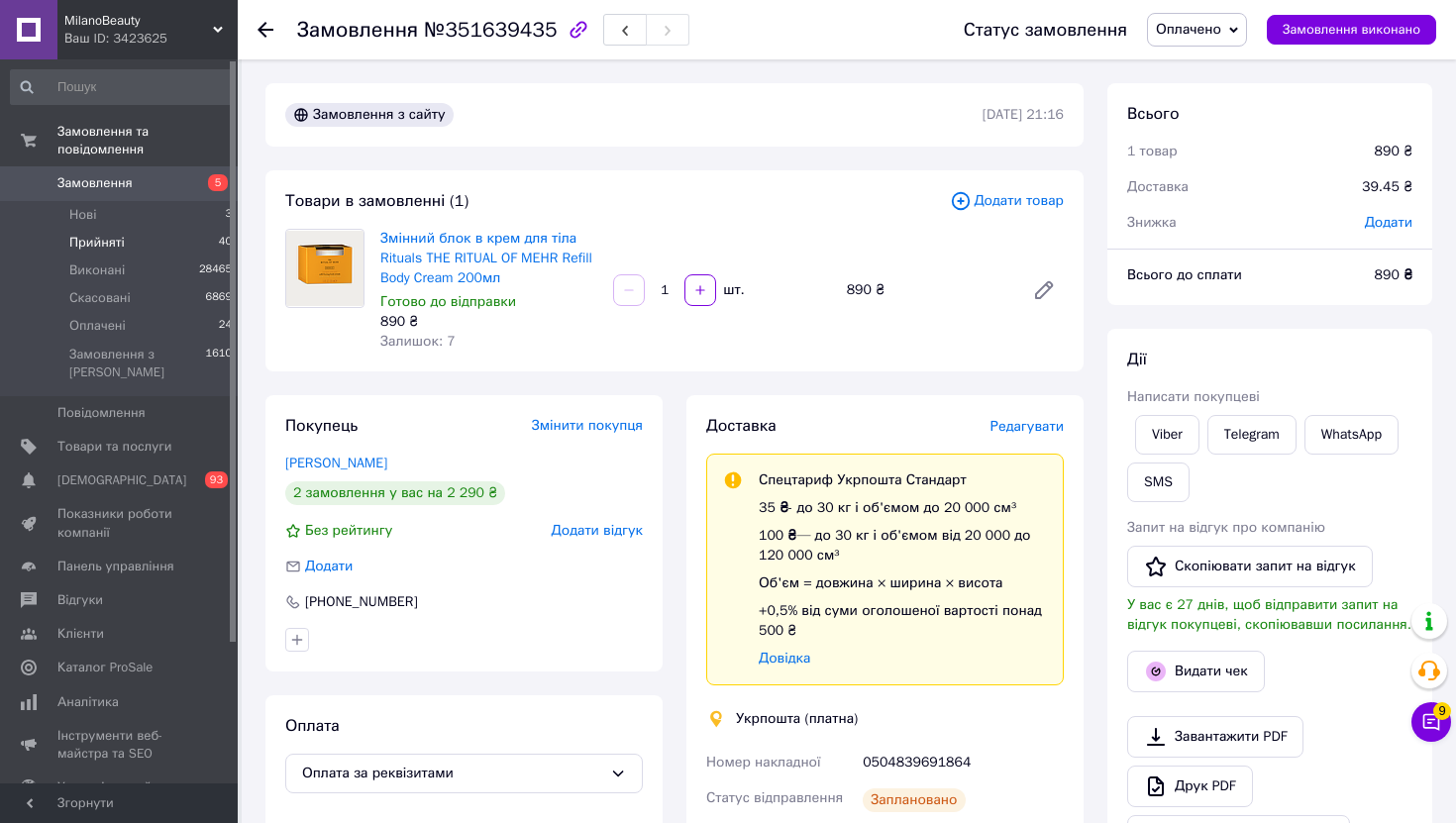 click on "Прийняті" at bounding box center [97, 243] 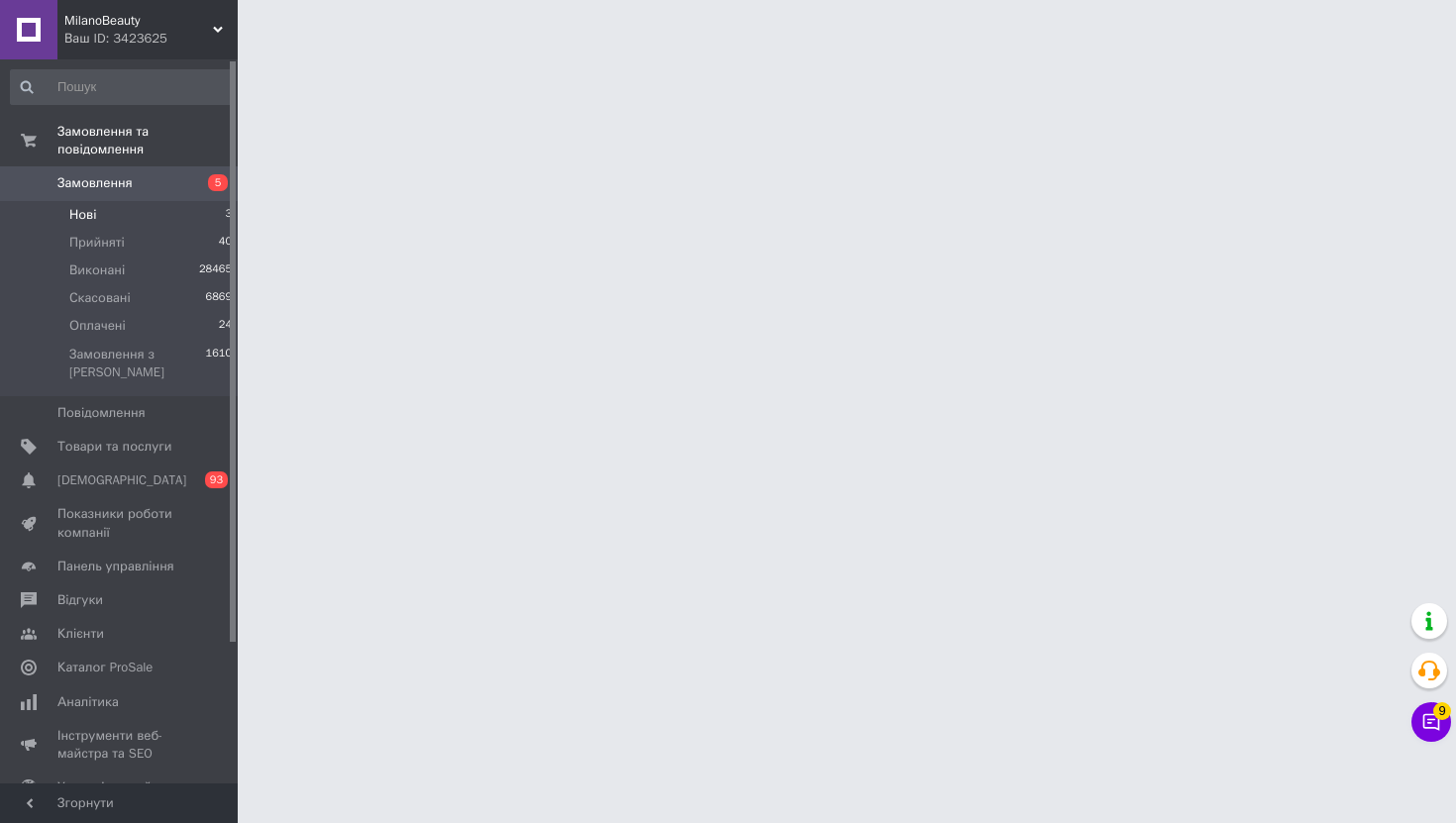 click on "Нові" at bounding box center [82, 215] 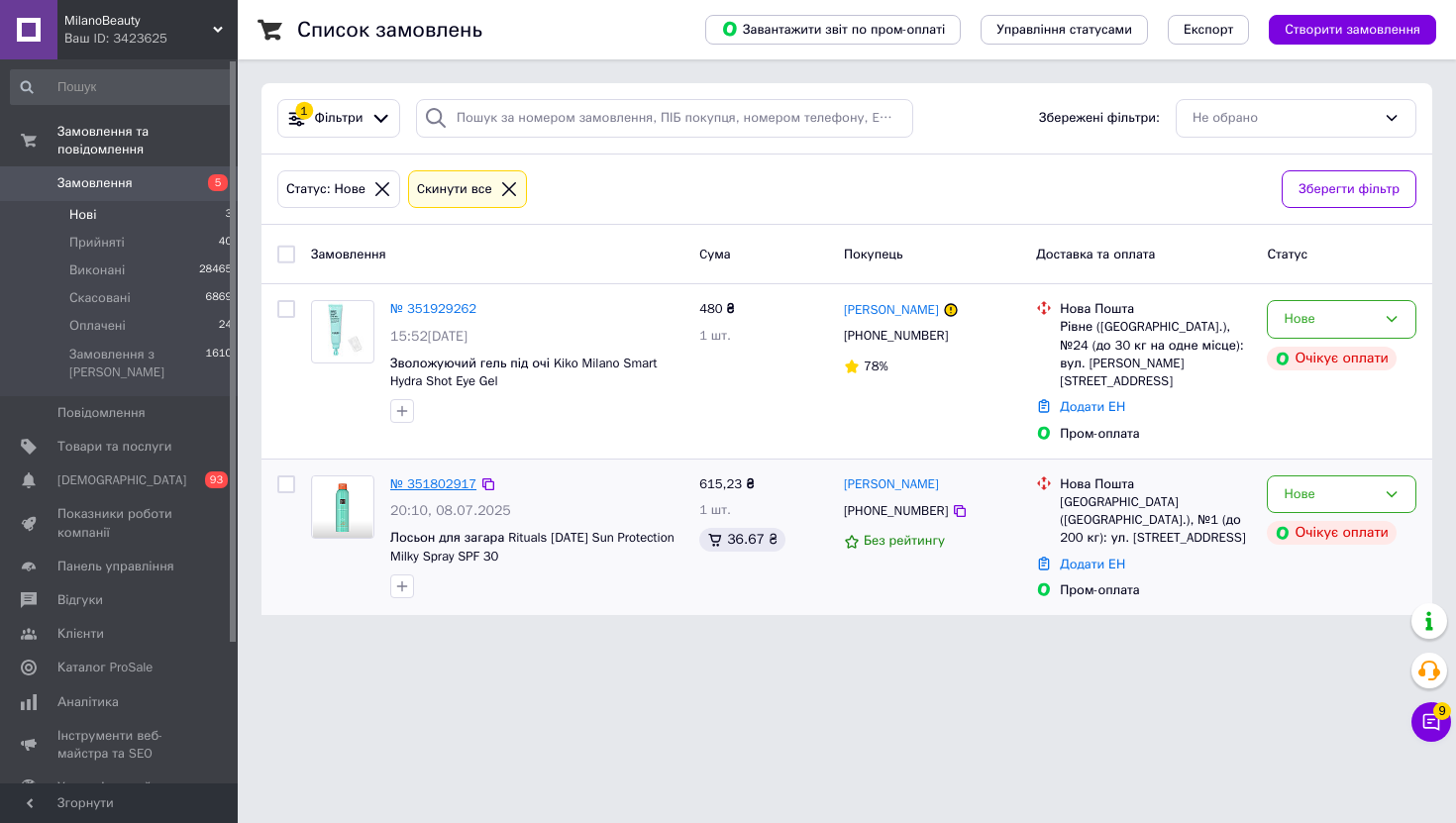 click on "№ 351802917" at bounding box center (433, 483) 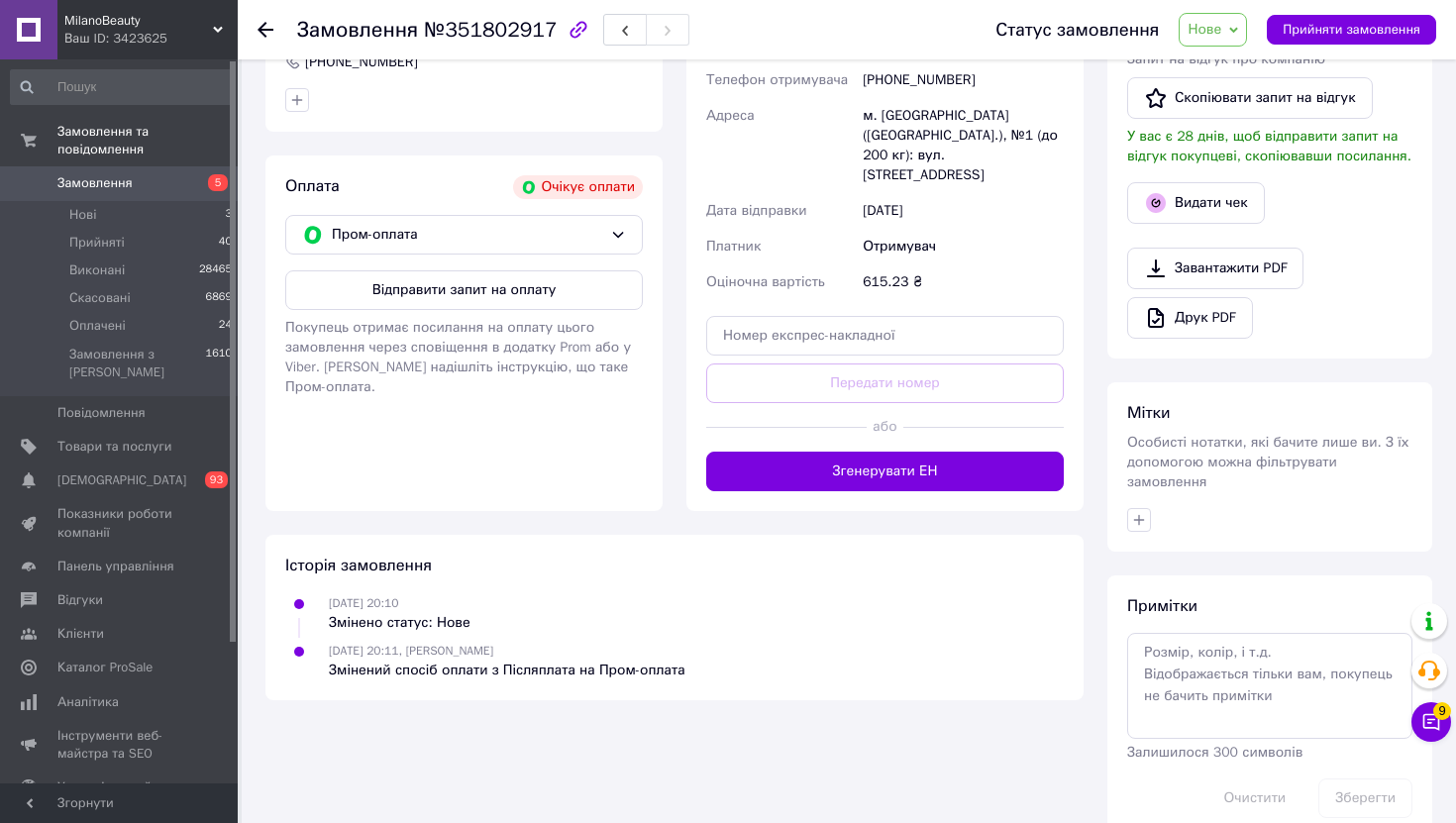 scroll, scrollTop: 591, scrollLeft: 0, axis: vertical 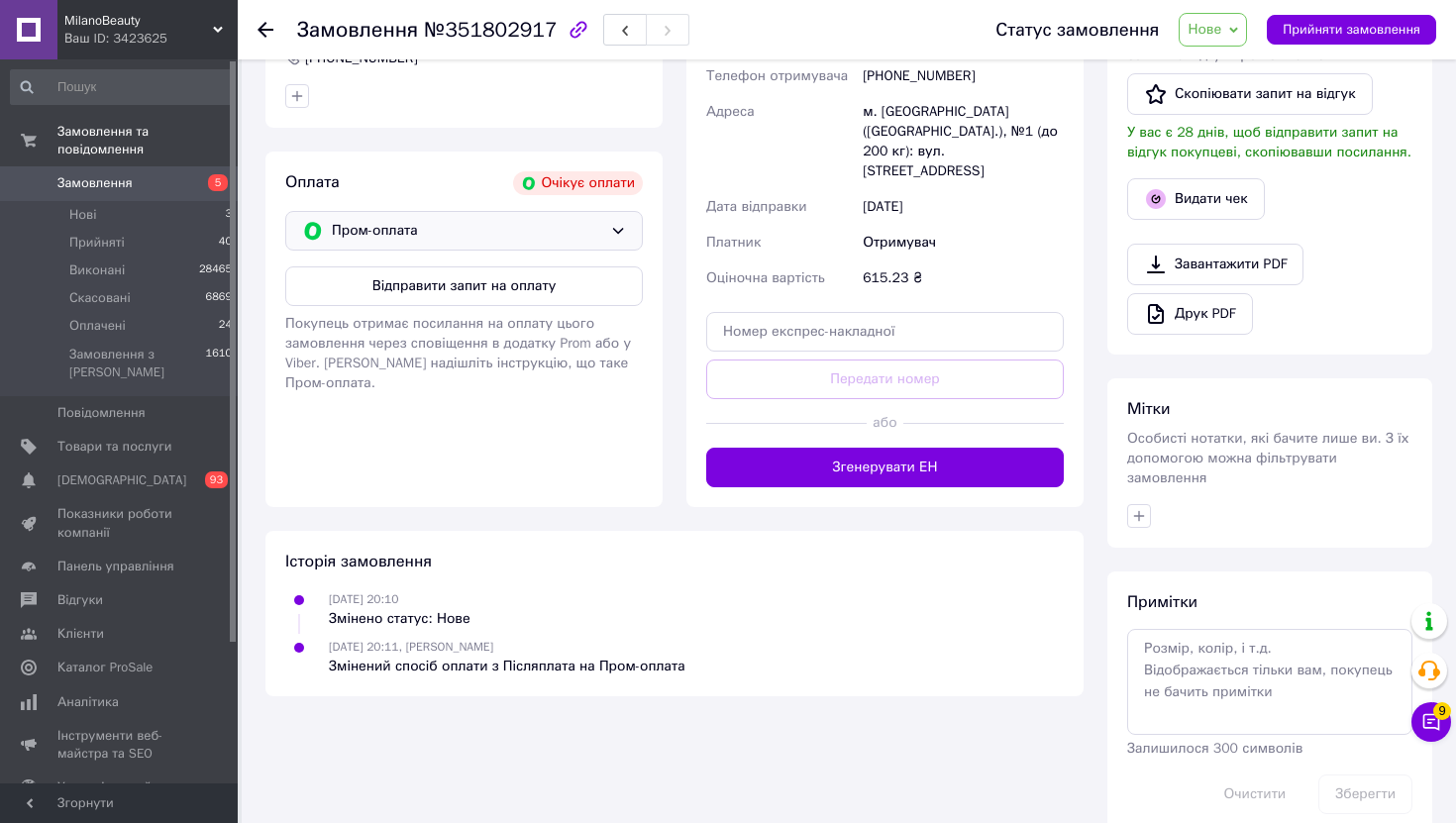 click on "Пром-оплата" at bounding box center (467, 231) 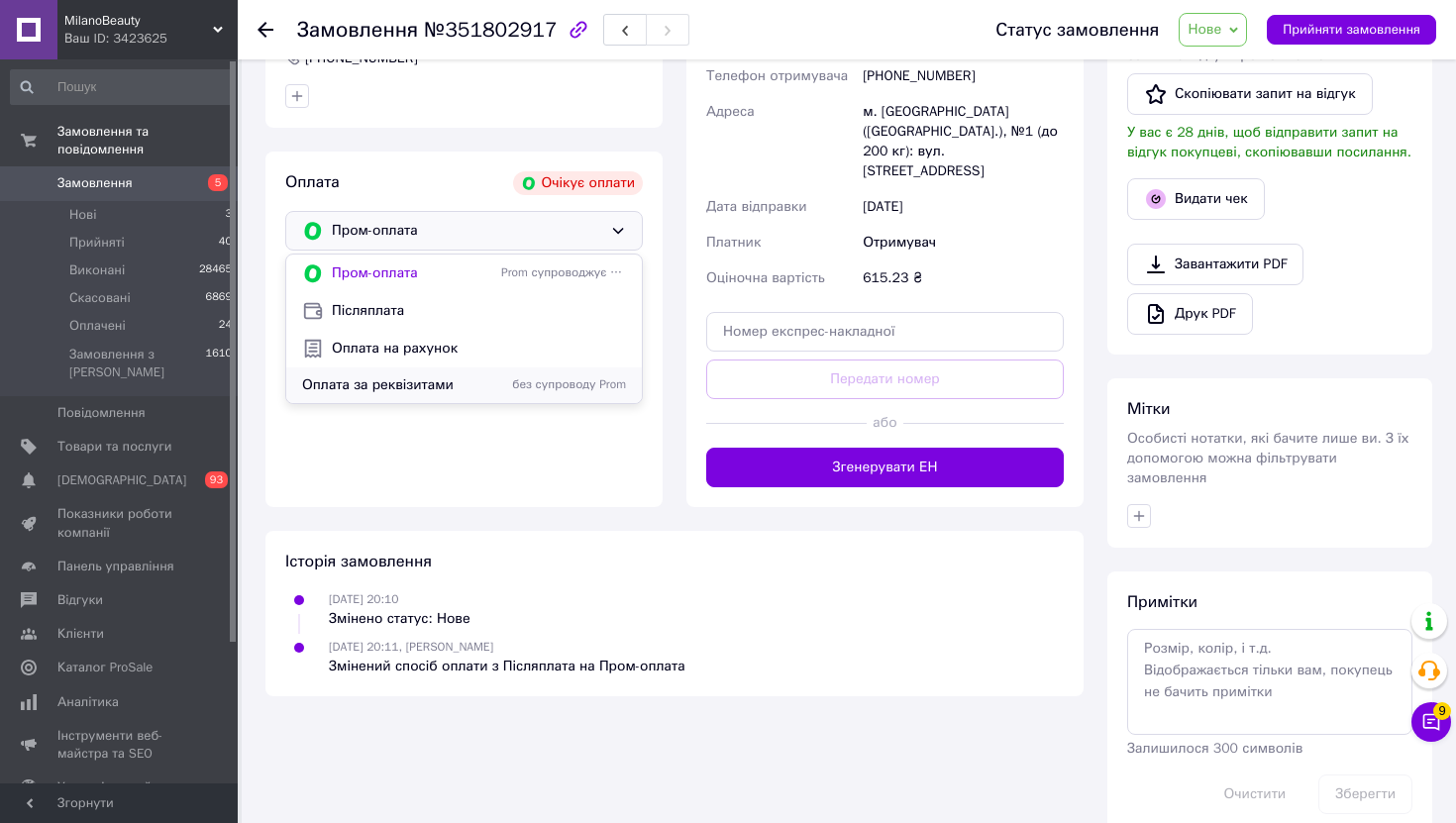 click on "Оплата за реквізитами" at bounding box center [397, 385] 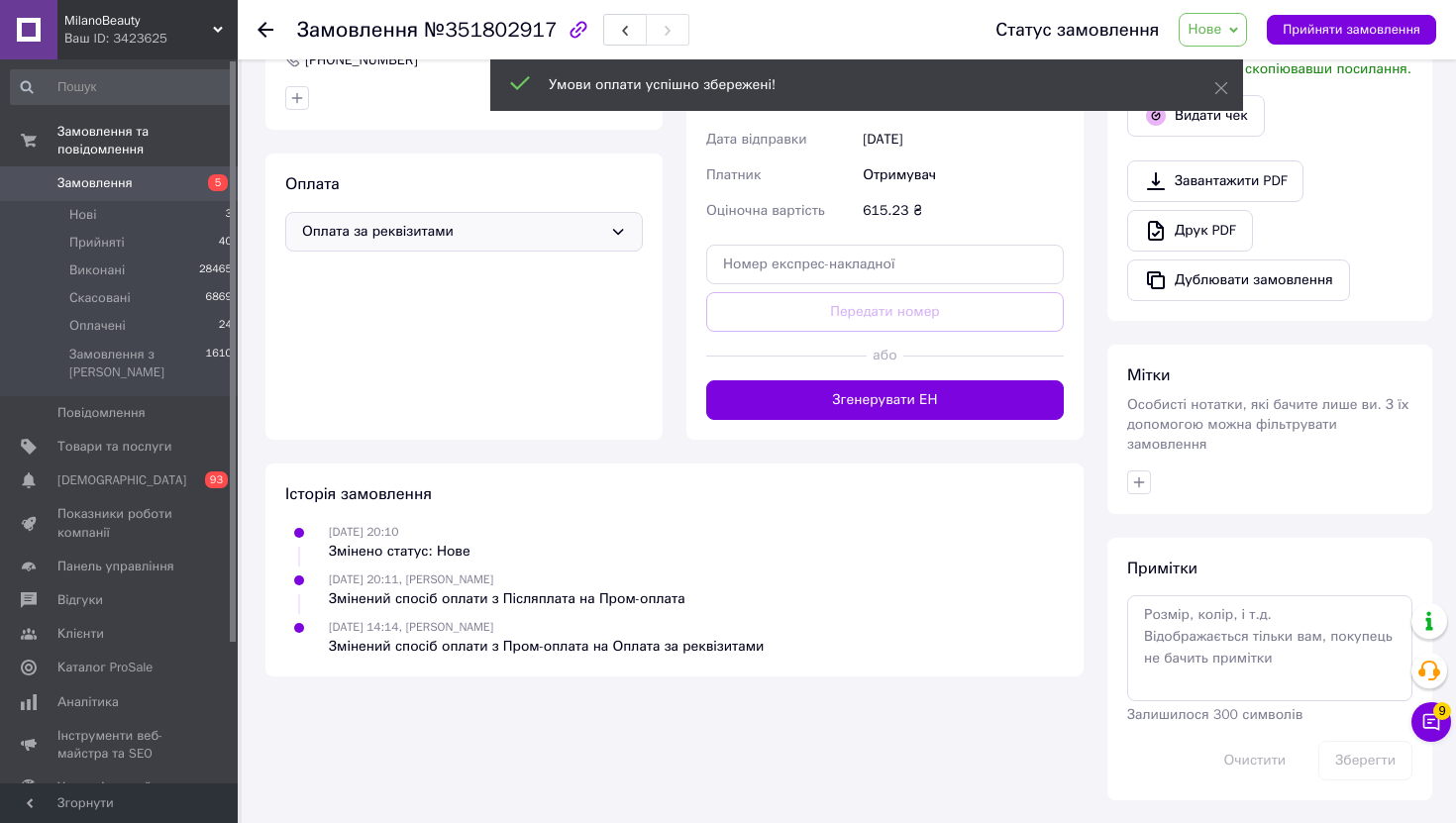 click 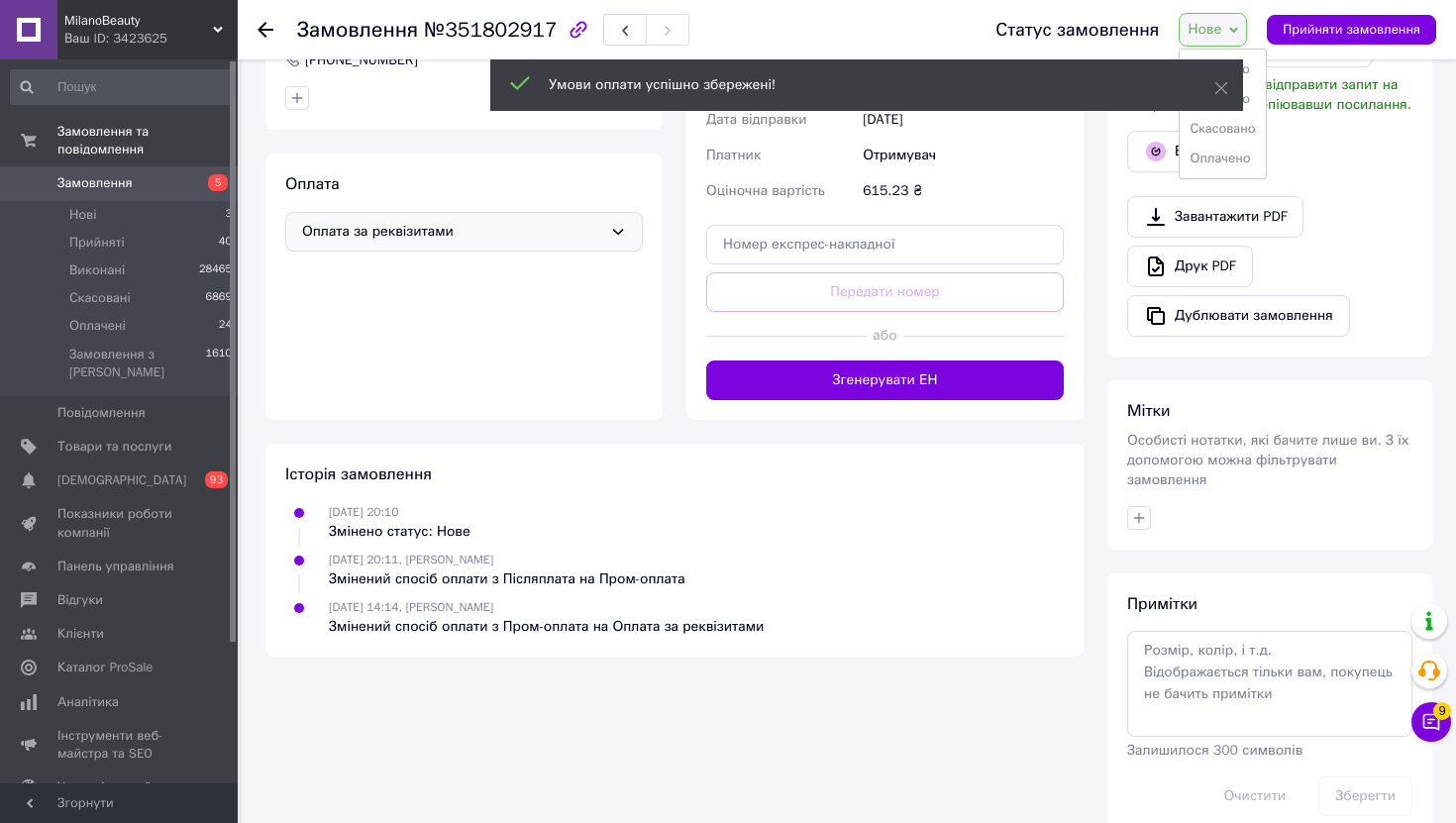 scroll, scrollTop: 591, scrollLeft: 0, axis: vertical 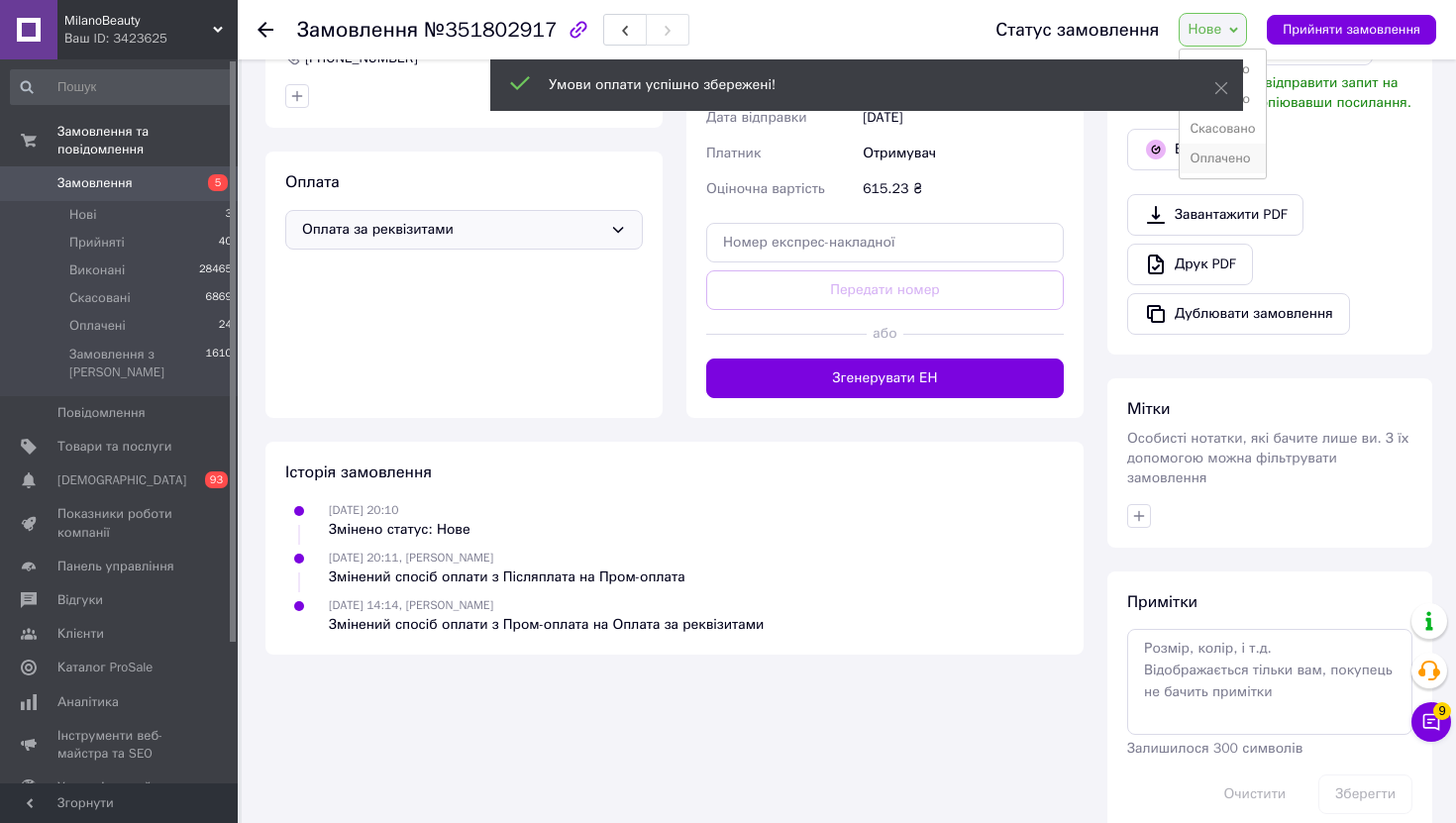 click on "Оплачено" at bounding box center [1222, 158] 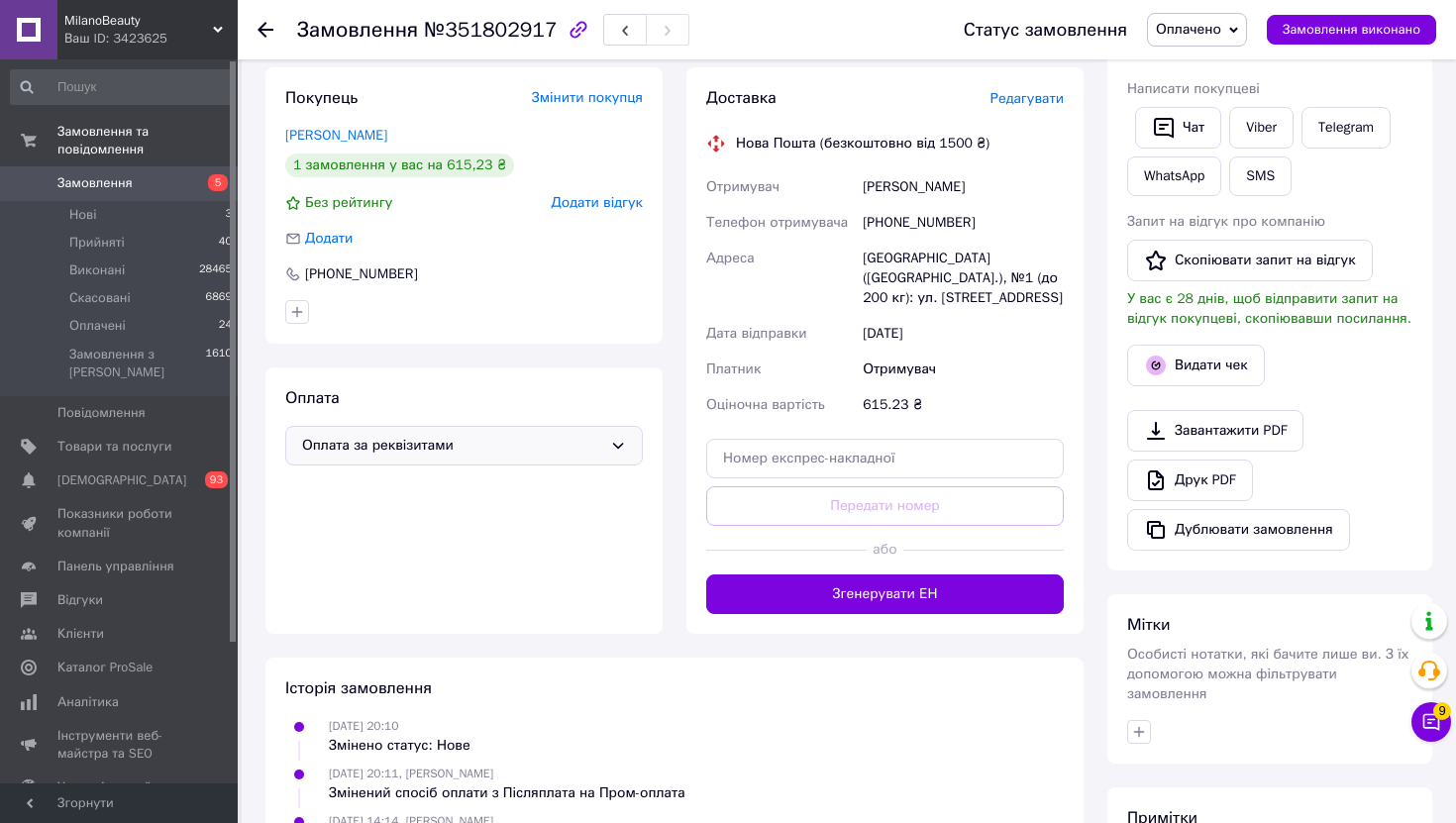 scroll, scrollTop: 0, scrollLeft: 0, axis: both 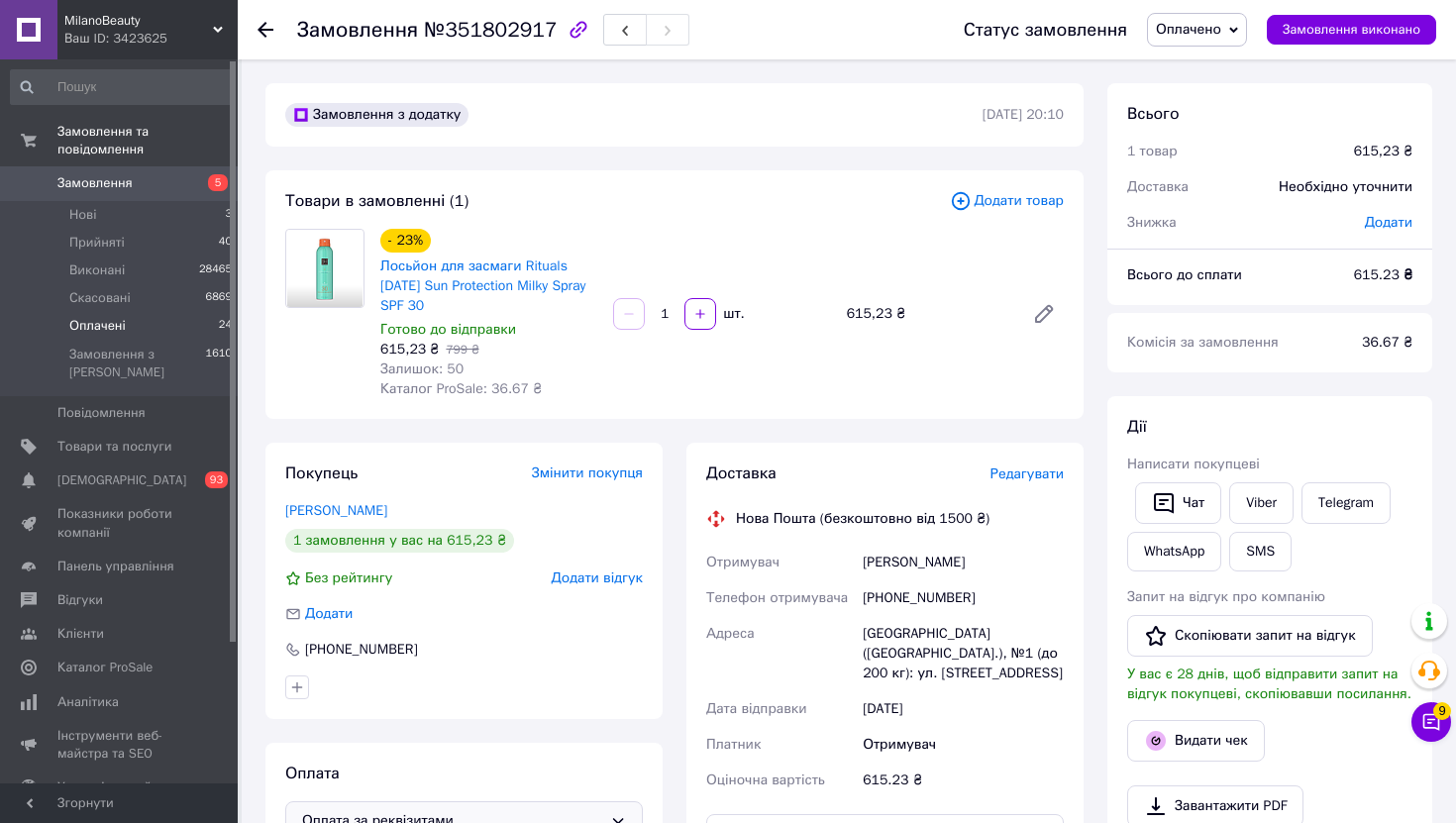 click on "Оплачені" at bounding box center [97, 326] 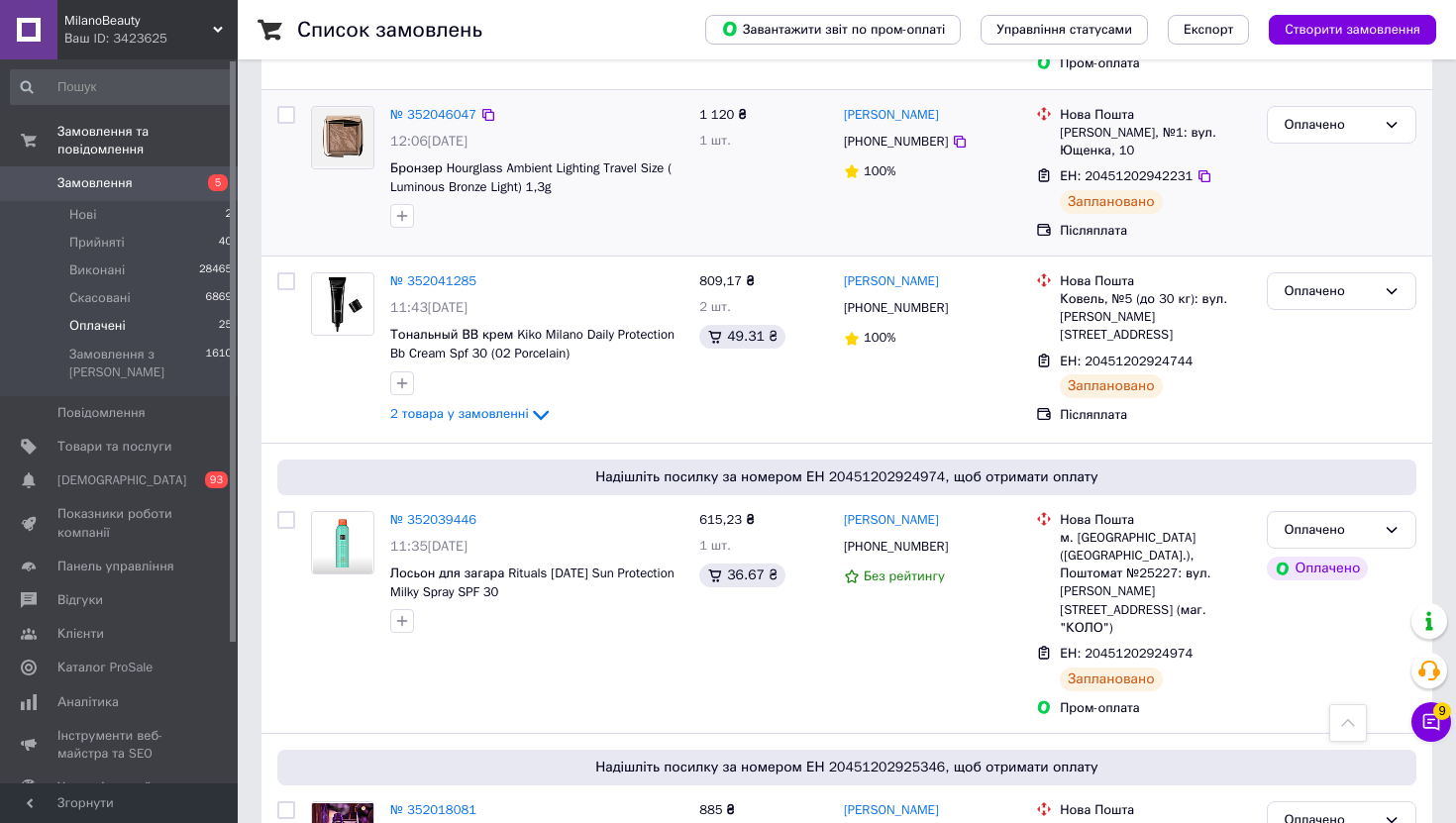 scroll, scrollTop: 659, scrollLeft: 0, axis: vertical 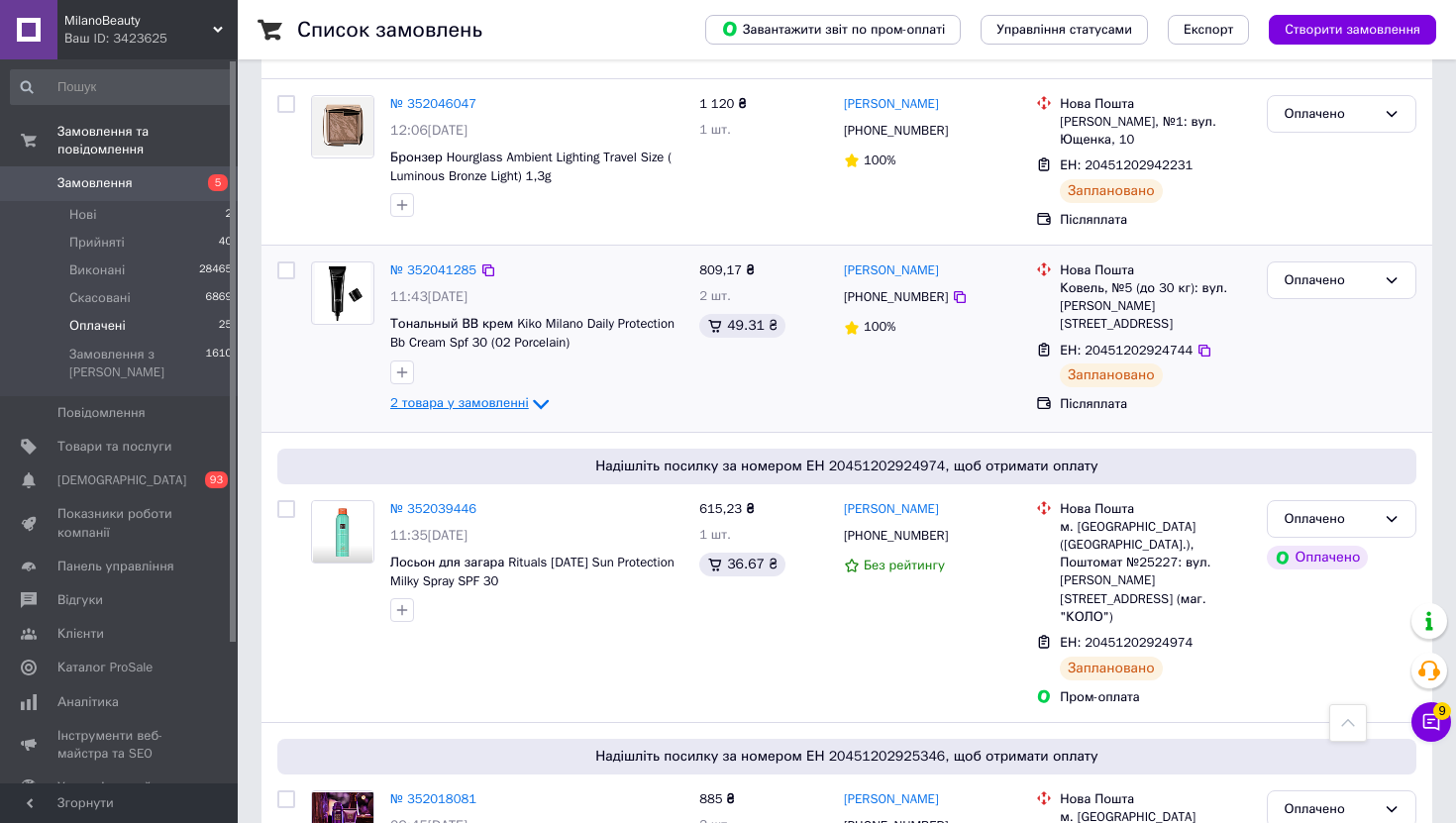 click on "2 товара у замовленні" at bounding box center (460, 402) 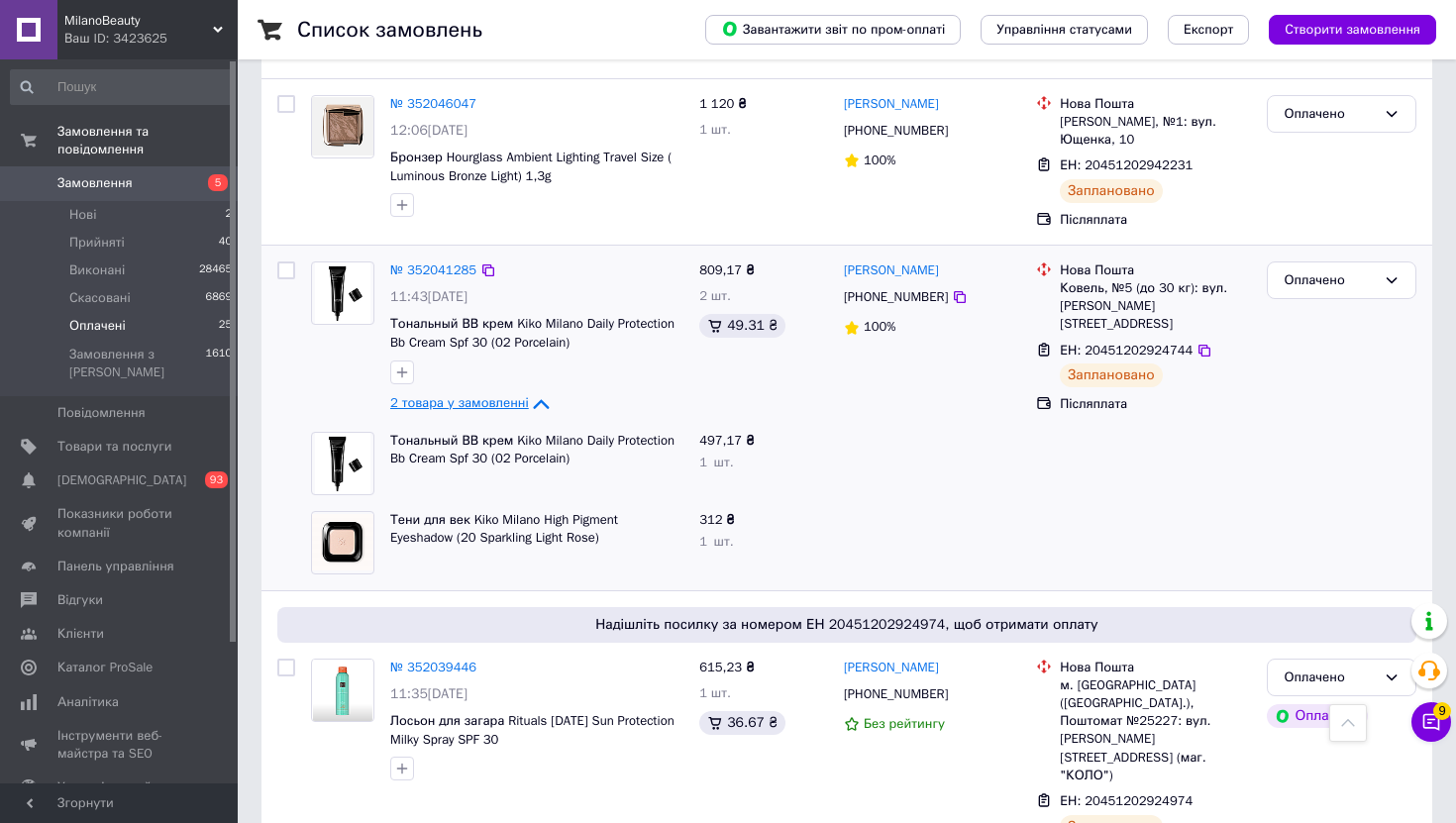 click on "2 товара у замовленні" at bounding box center [460, 402] 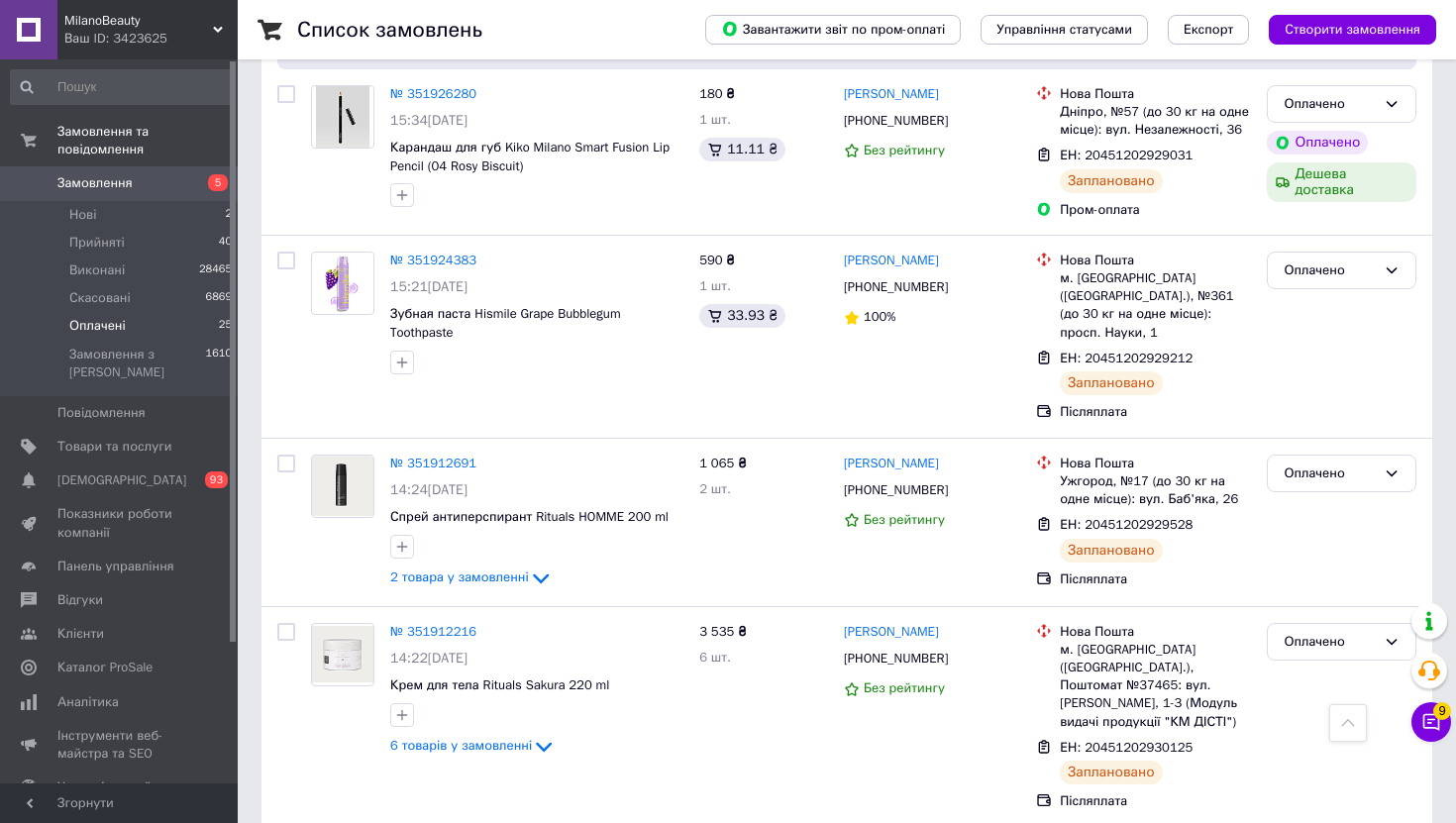 scroll, scrollTop: 3754, scrollLeft: 0, axis: vertical 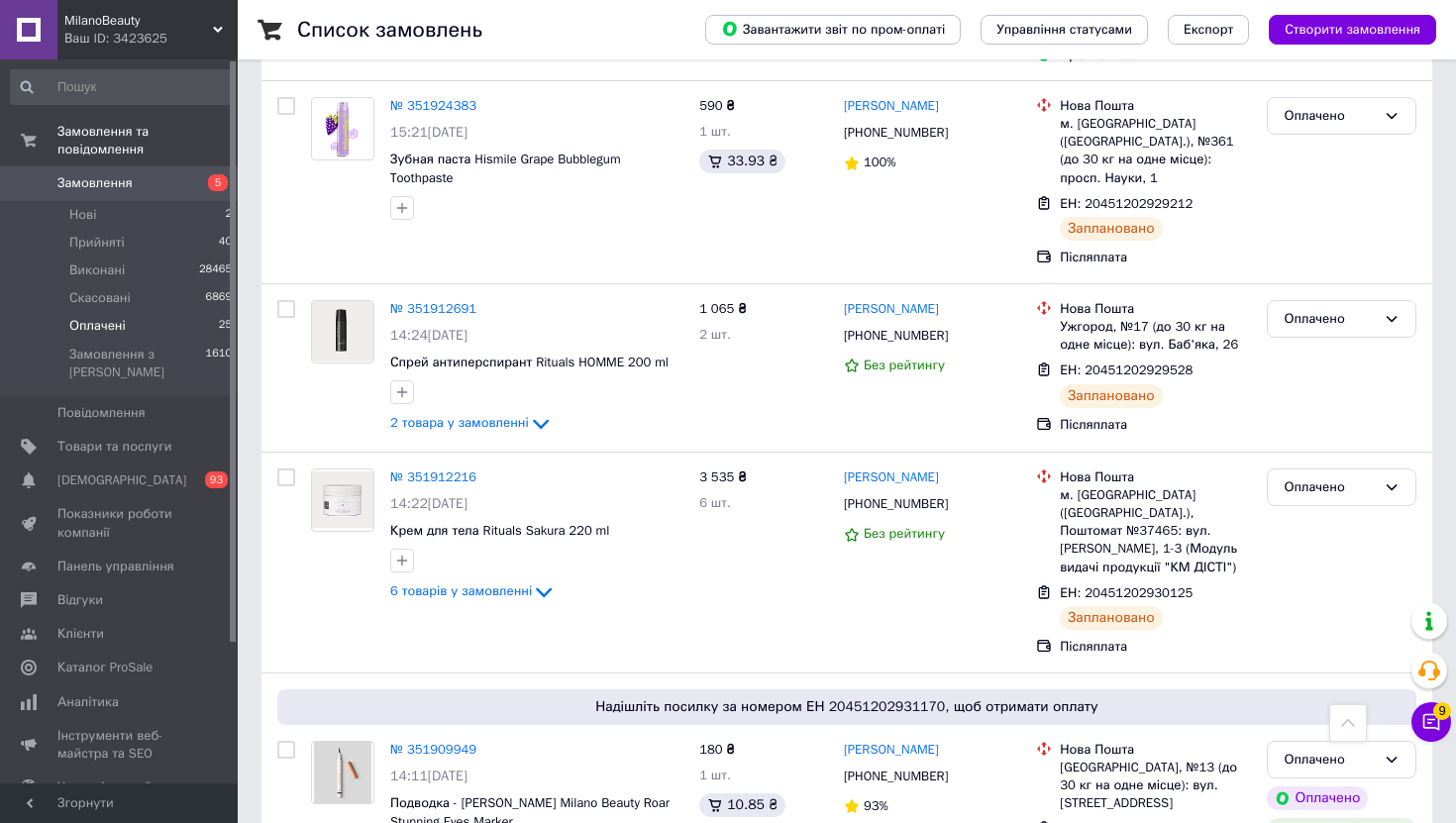 click on "2" at bounding box center (324, 953) 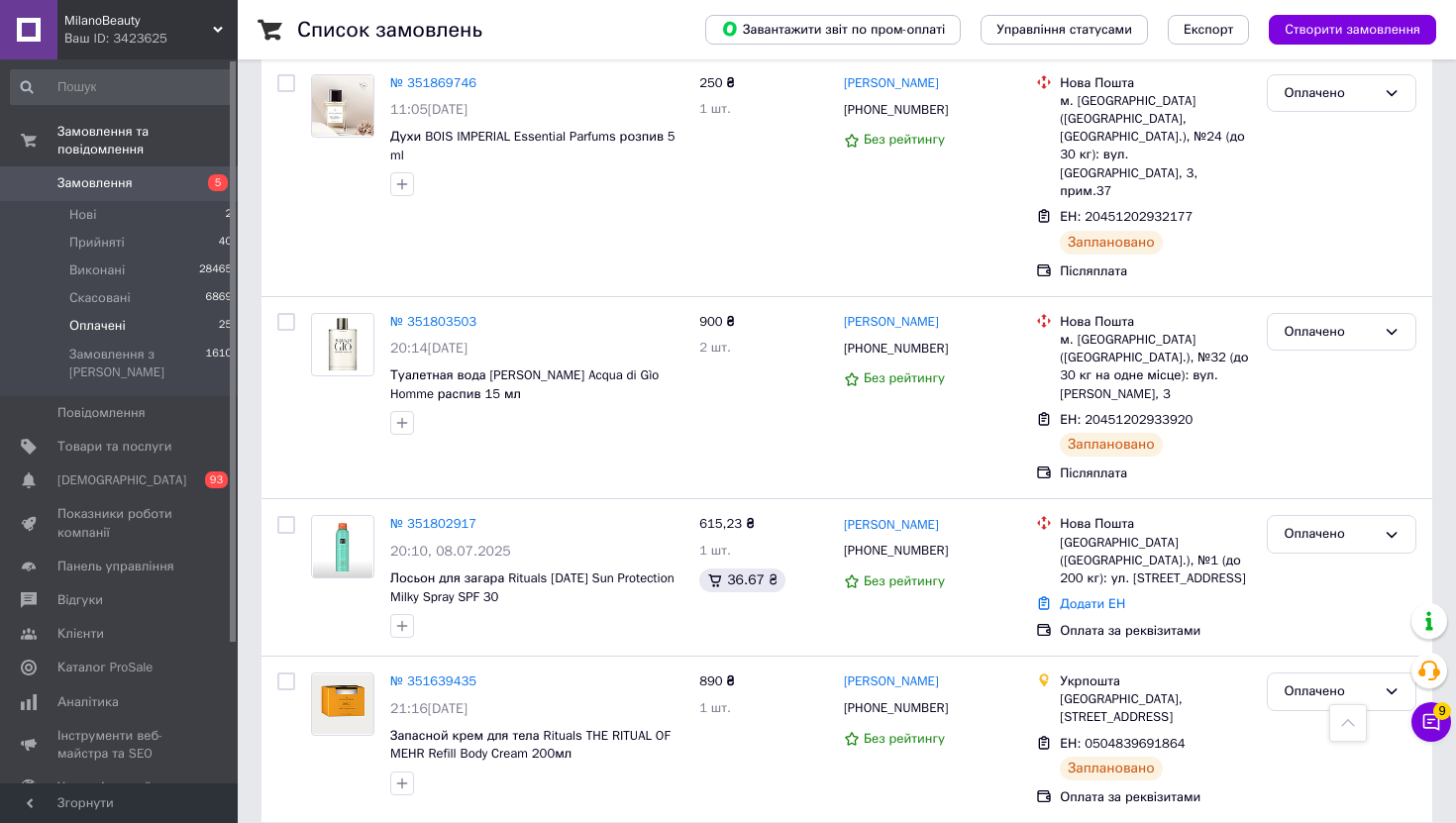 scroll, scrollTop: 511, scrollLeft: 0, axis: vertical 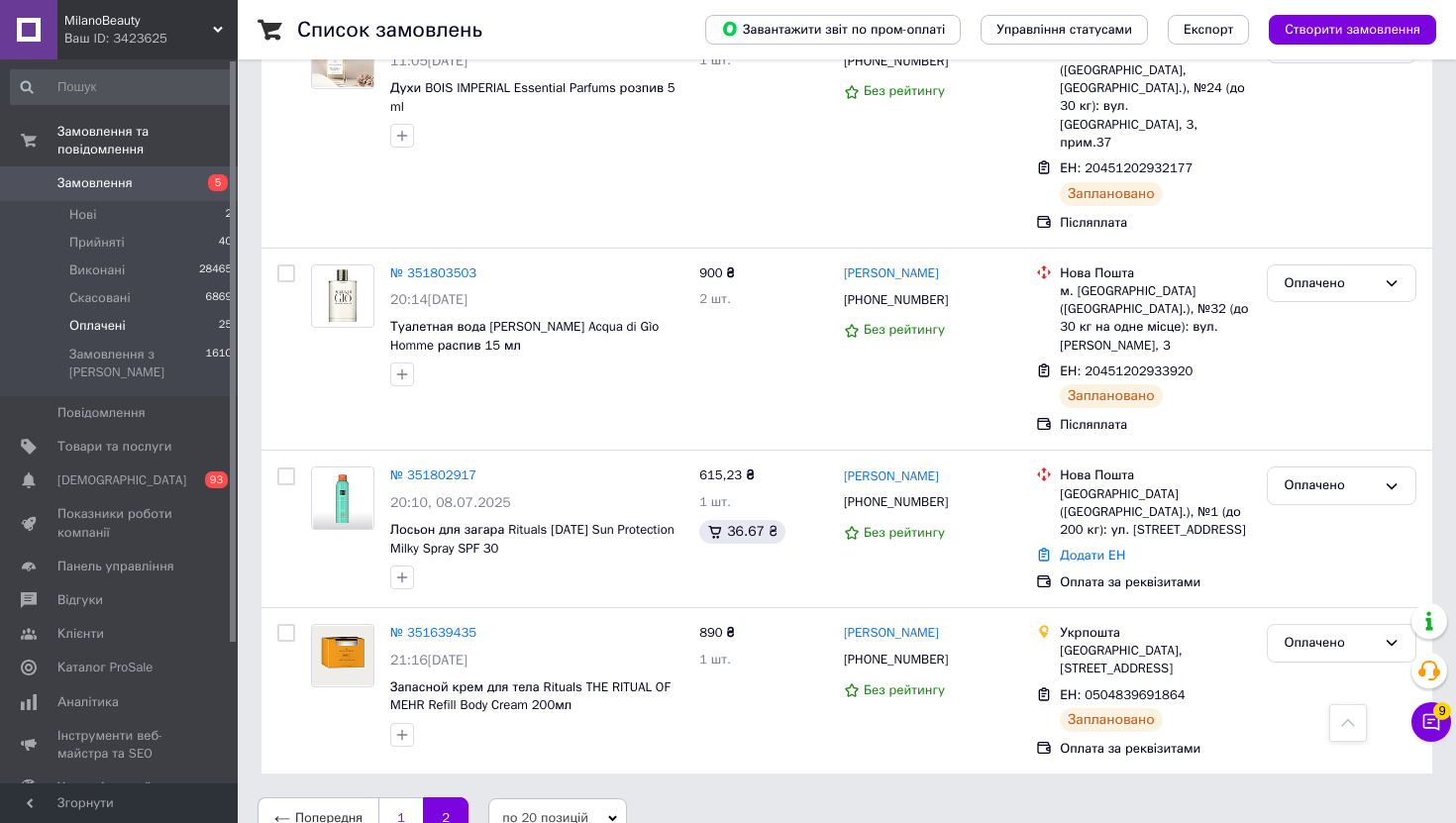 click on "1" at bounding box center [400, 818] 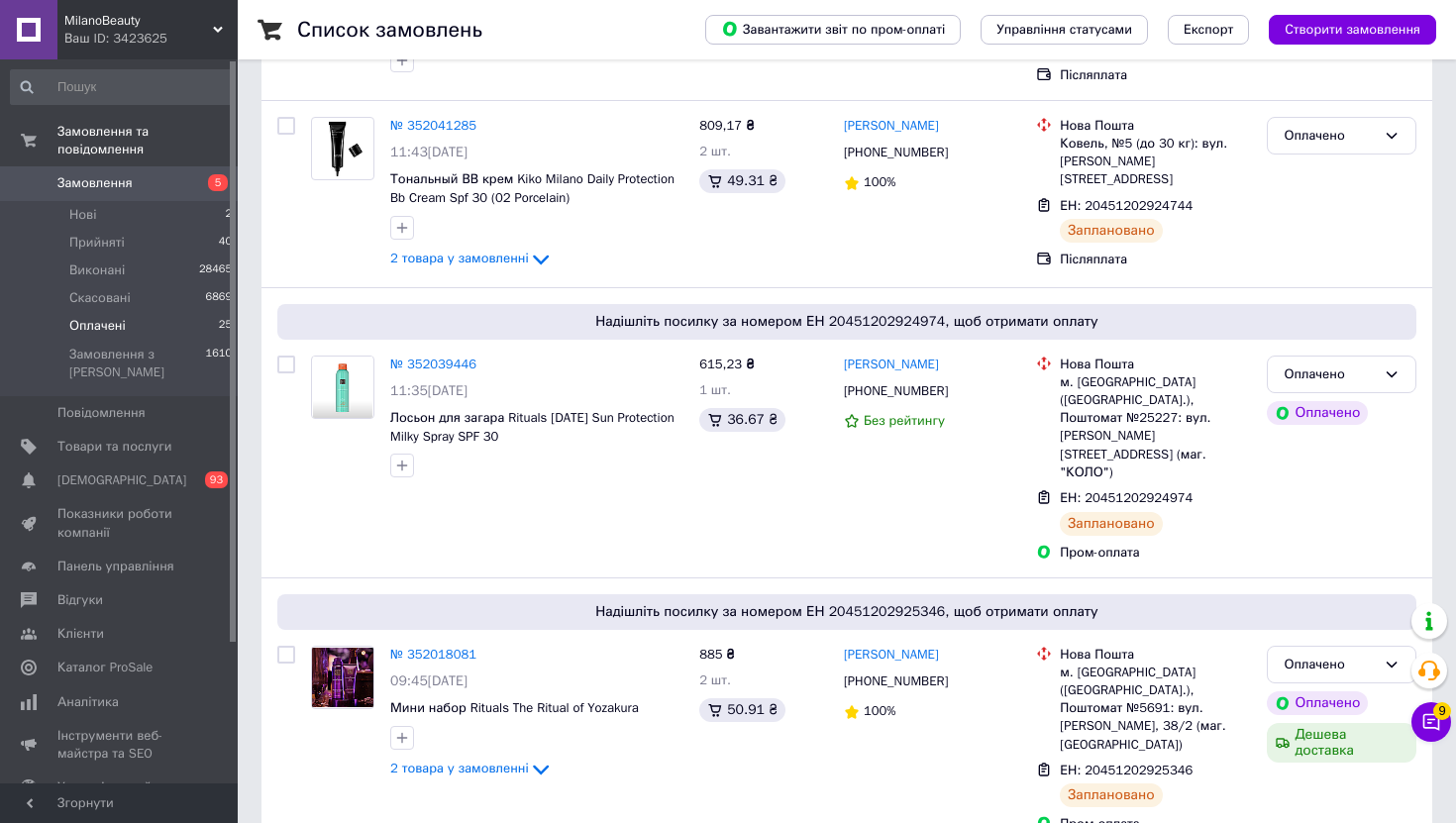 scroll, scrollTop: 811, scrollLeft: 0, axis: vertical 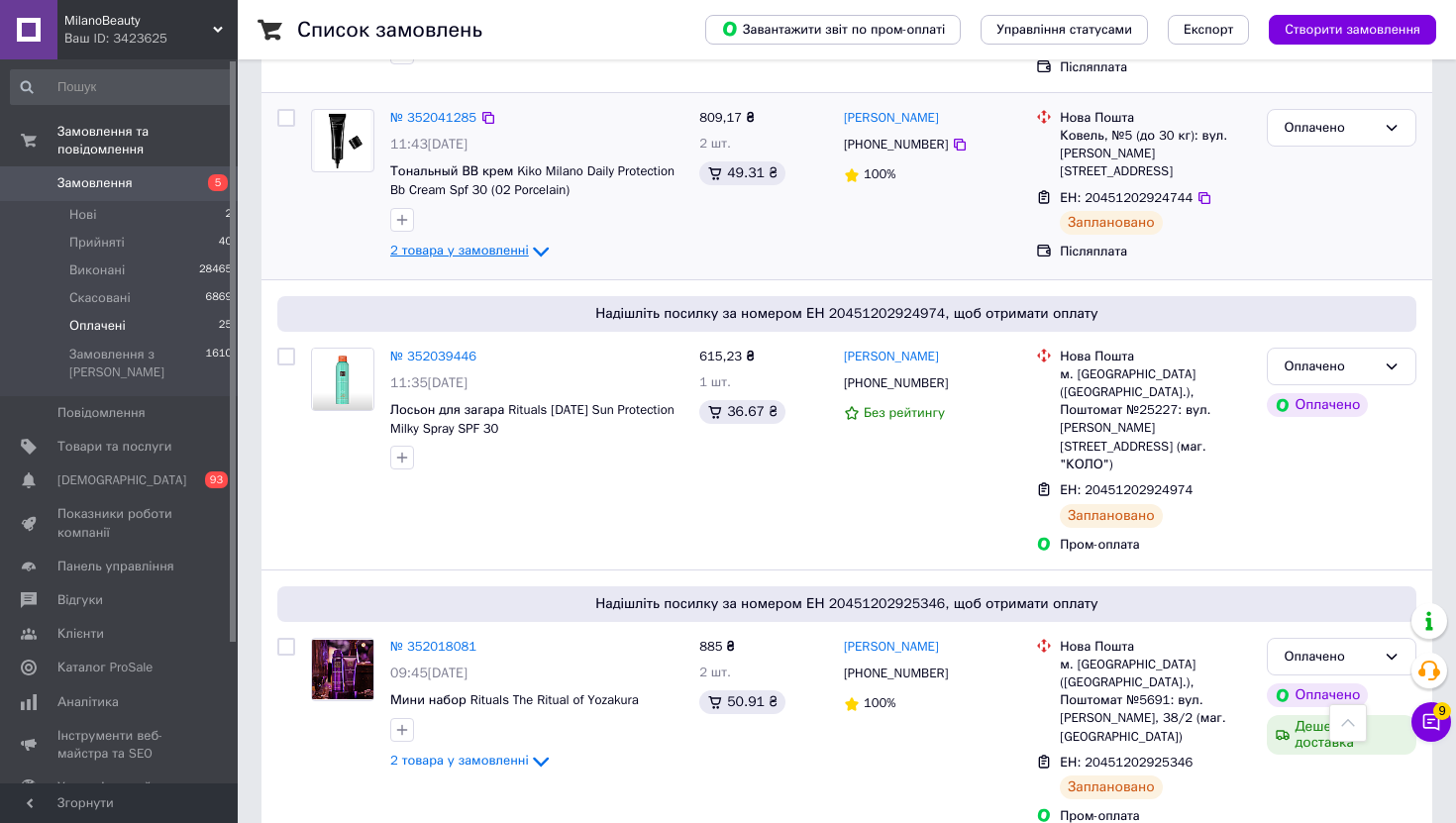 click on "2 товара у замовленні" at bounding box center (460, 250) 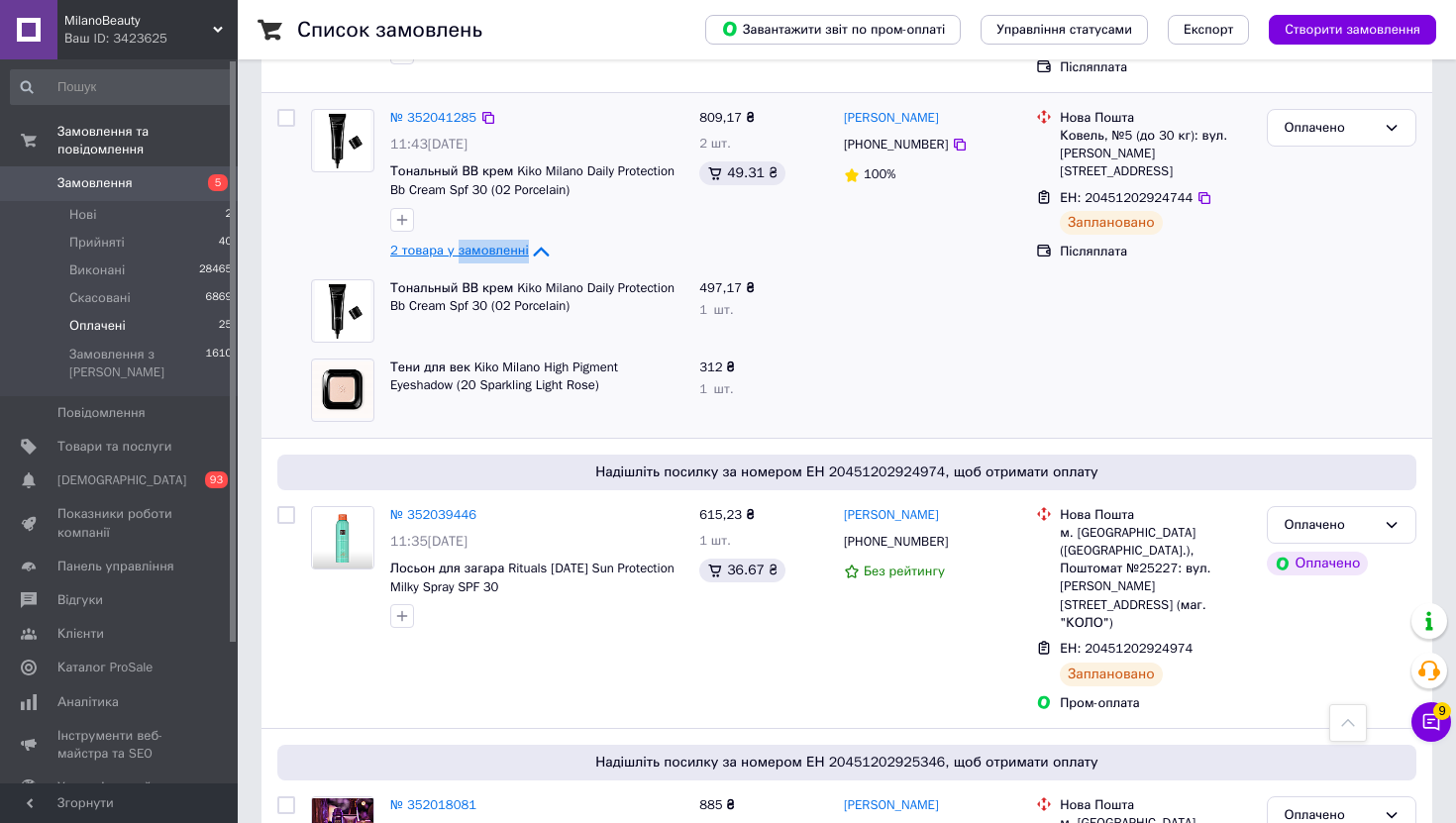 click on "2 товара у замовленні" at bounding box center (460, 250) 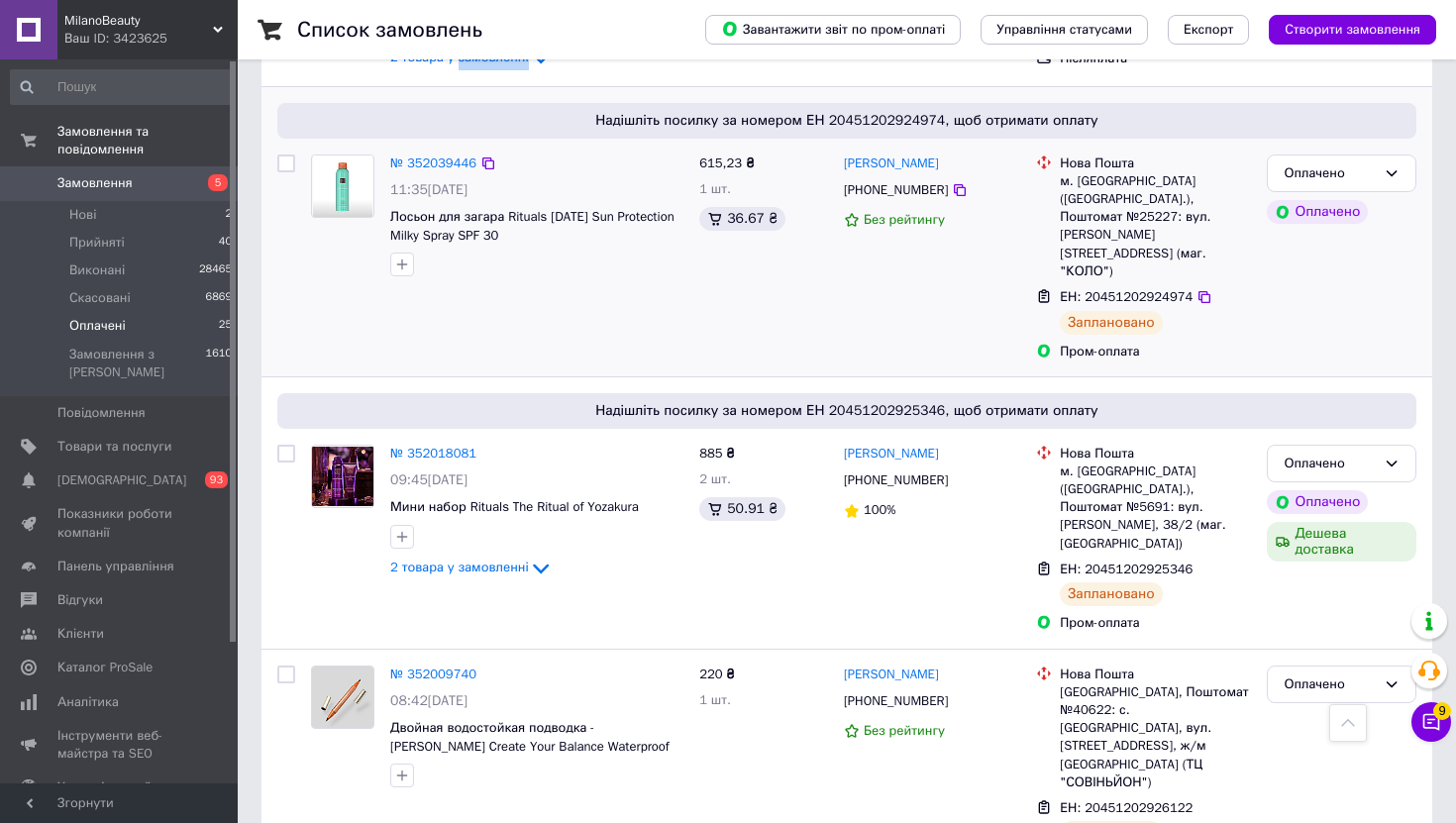 scroll, scrollTop: 1093, scrollLeft: 0, axis: vertical 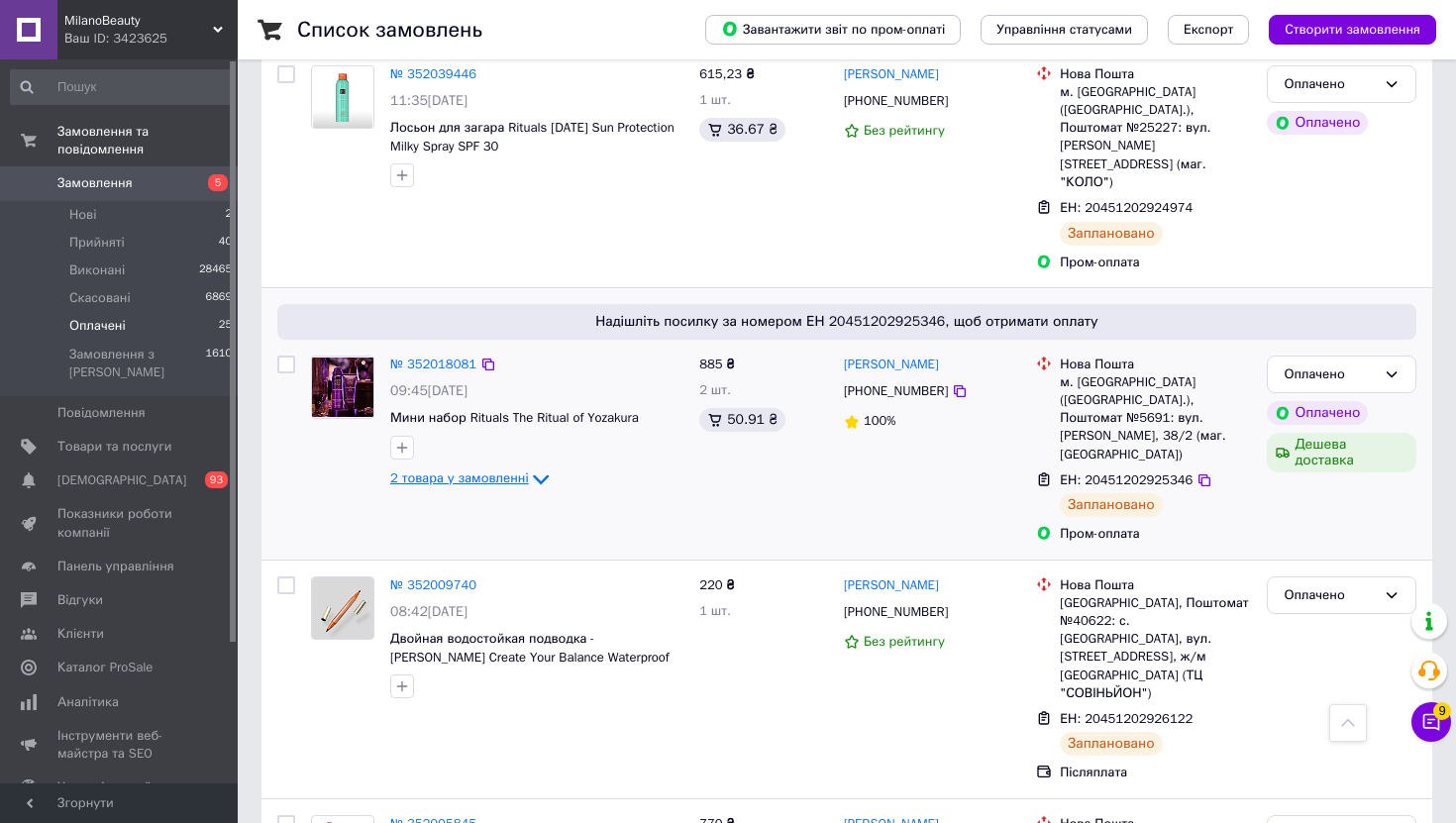 click on "2 товара у замовленні" at bounding box center (460, 478) 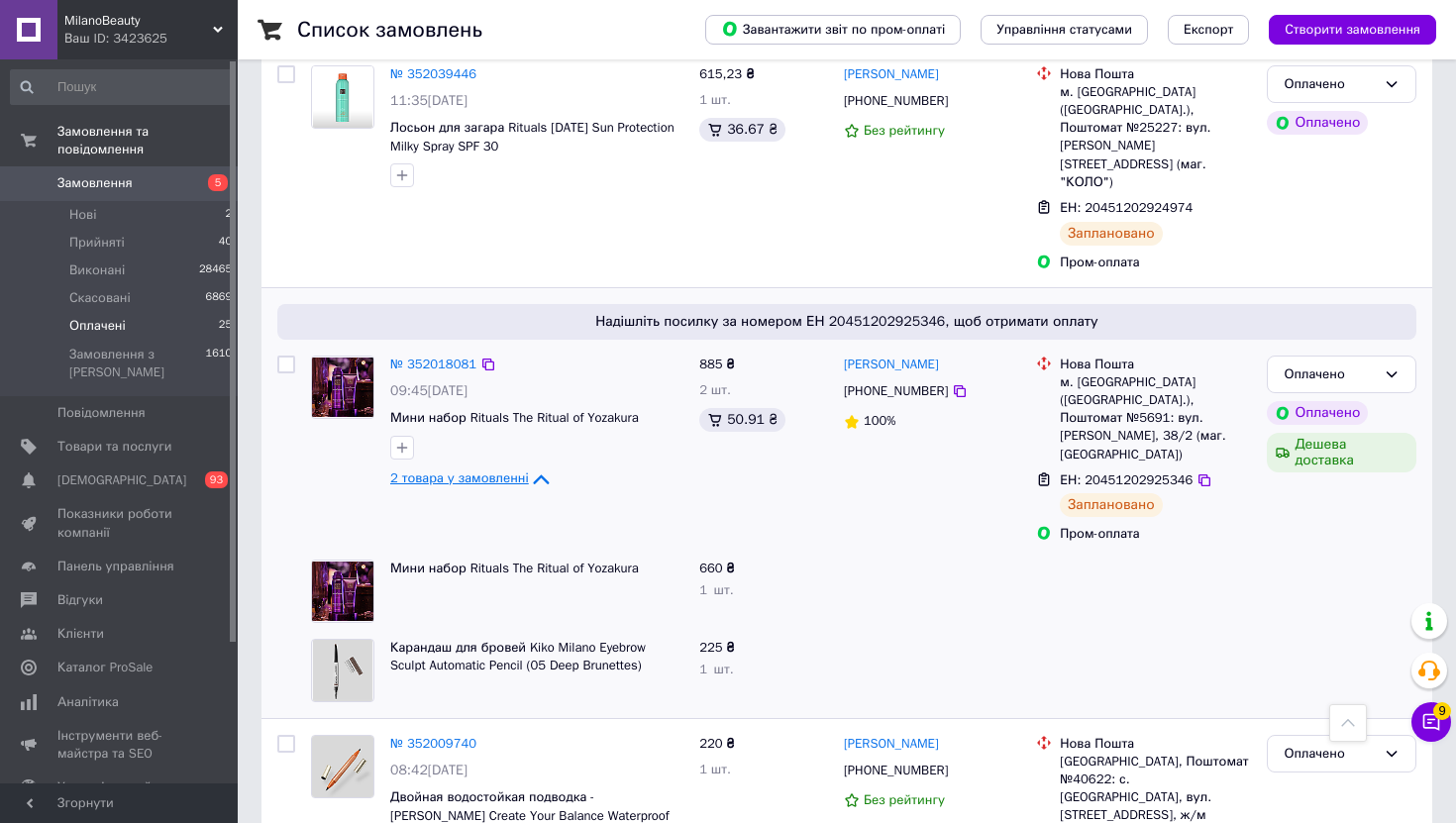 click on "2 товара у замовленні" at bounding box center (460, 478) 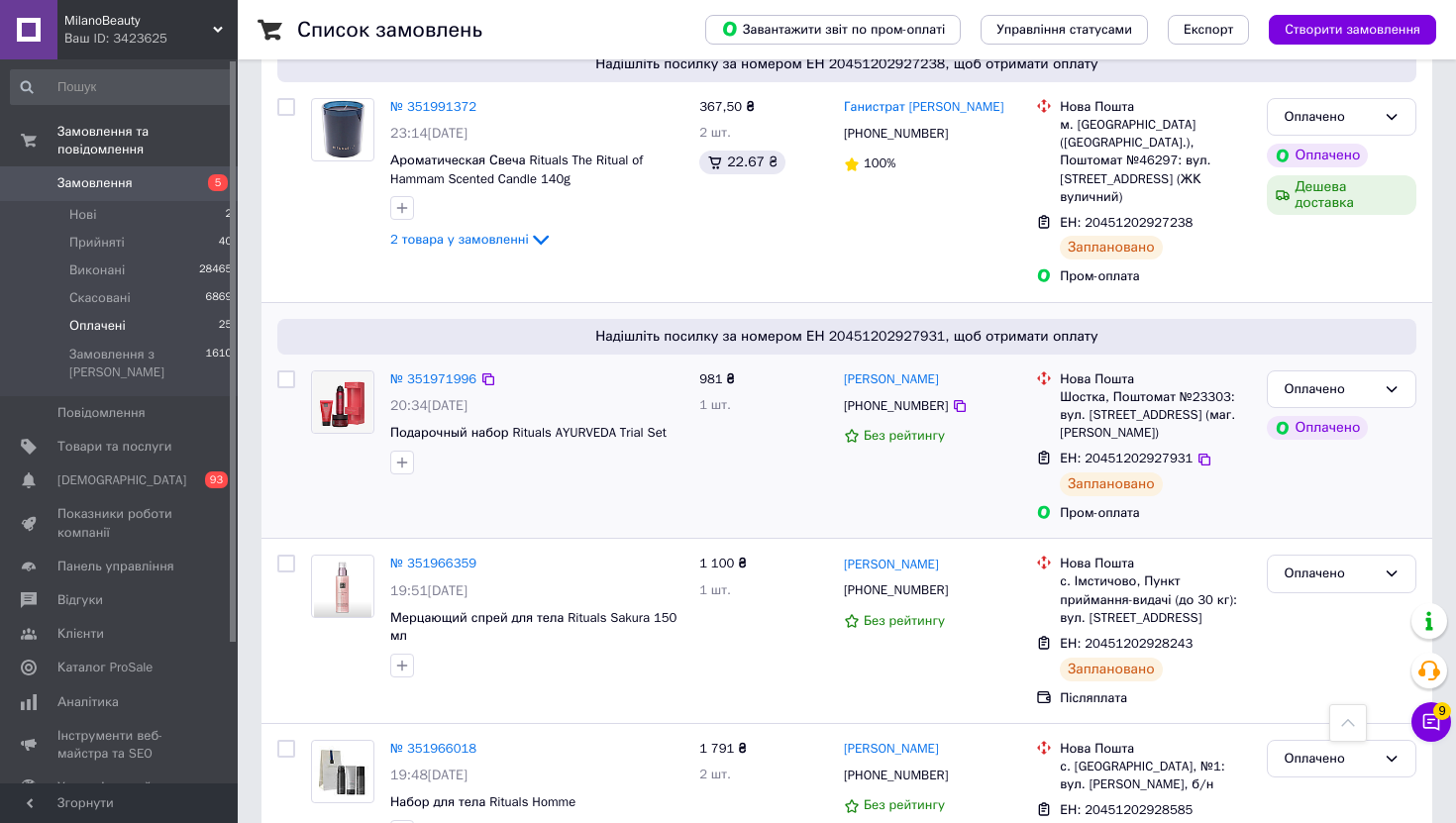 scroll, scrollTop: 2485, scrollLeft: 0, axis: vertical 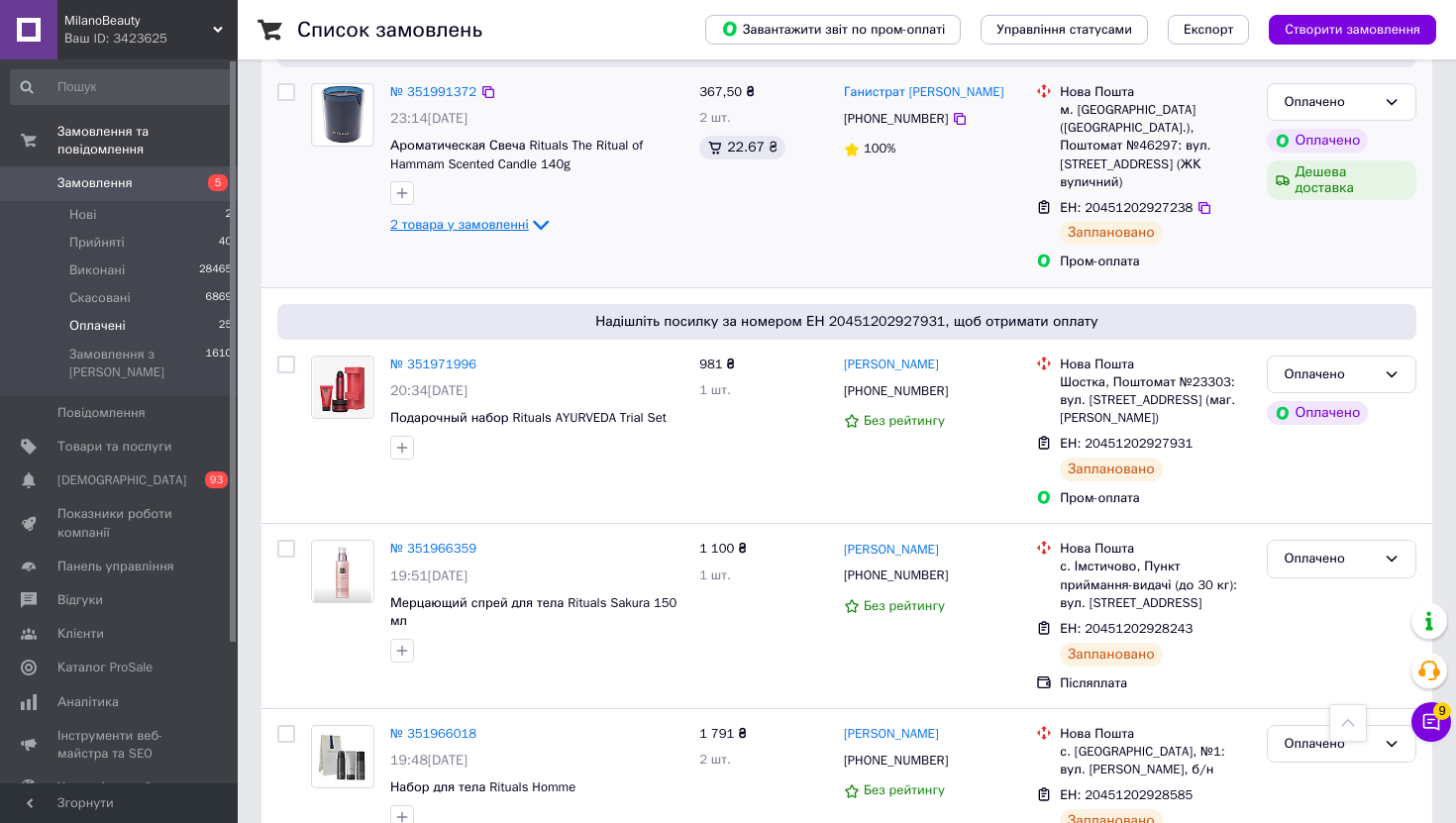 click on "2 товара у замовленні" at bounding box center [460, 224] 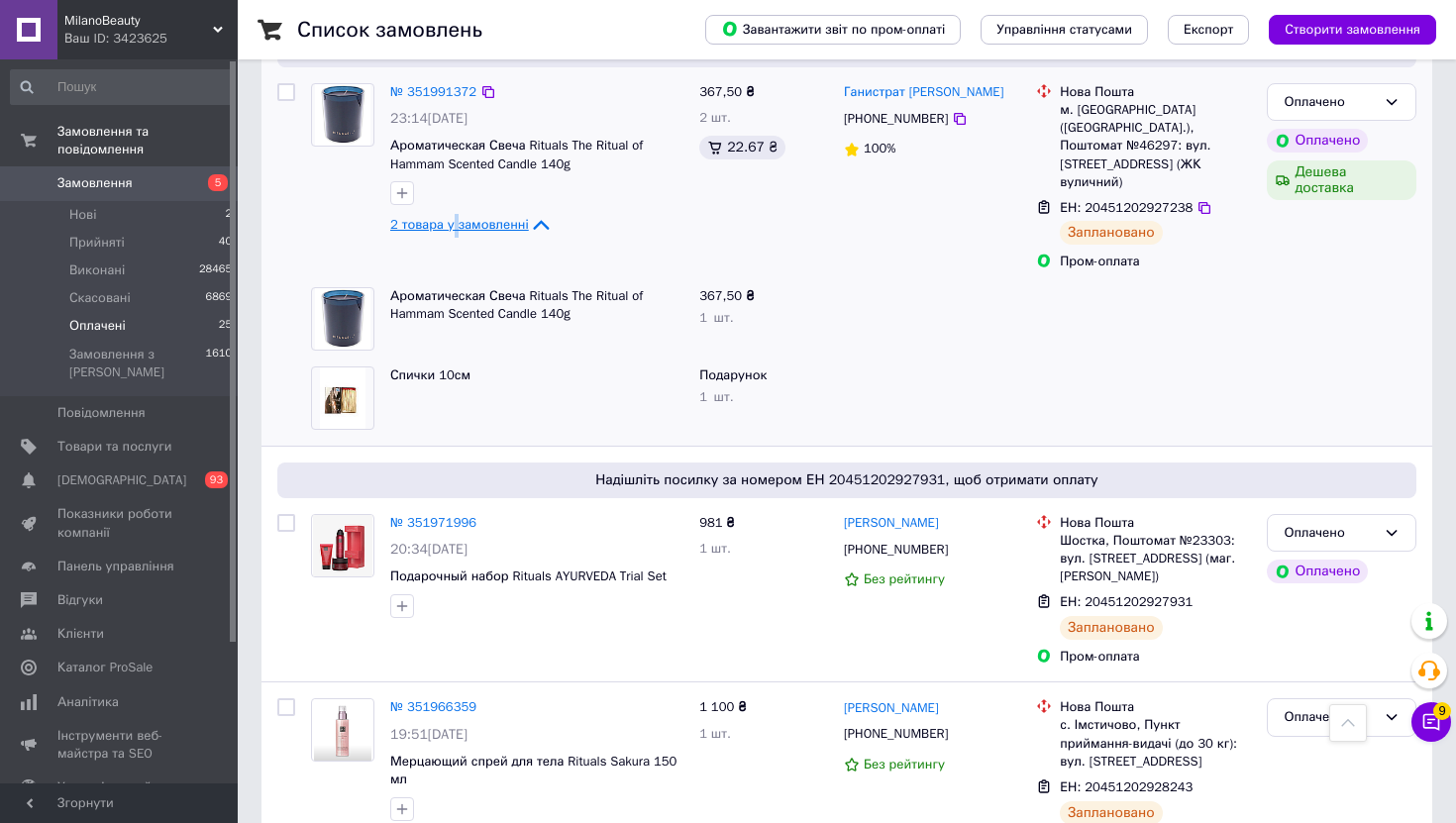 click on "2 товара у замовленні" at bounding box center (460, 224) 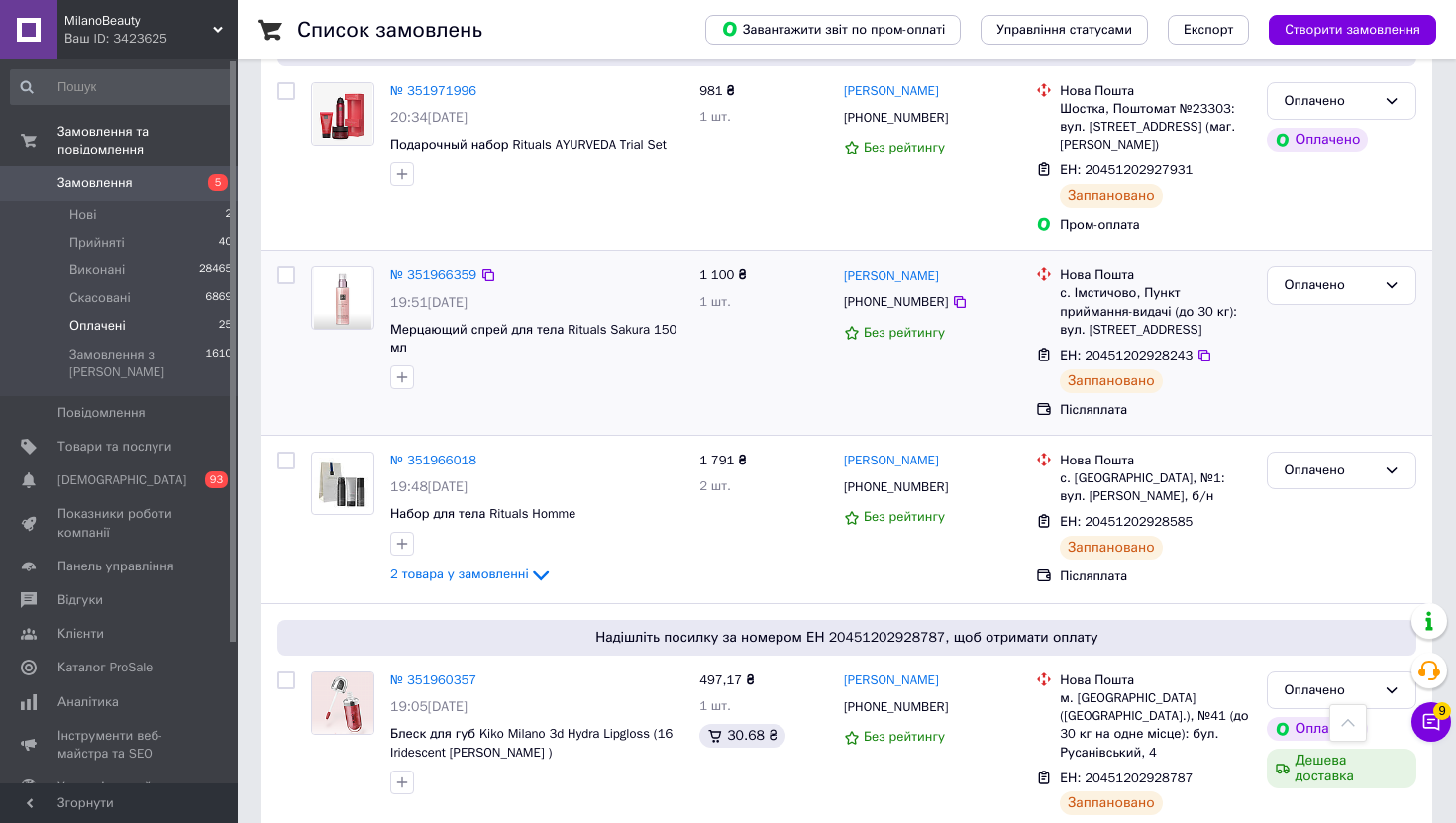 scroll, scrollTop: 2775, scrollLeft: 0, axis: vertical 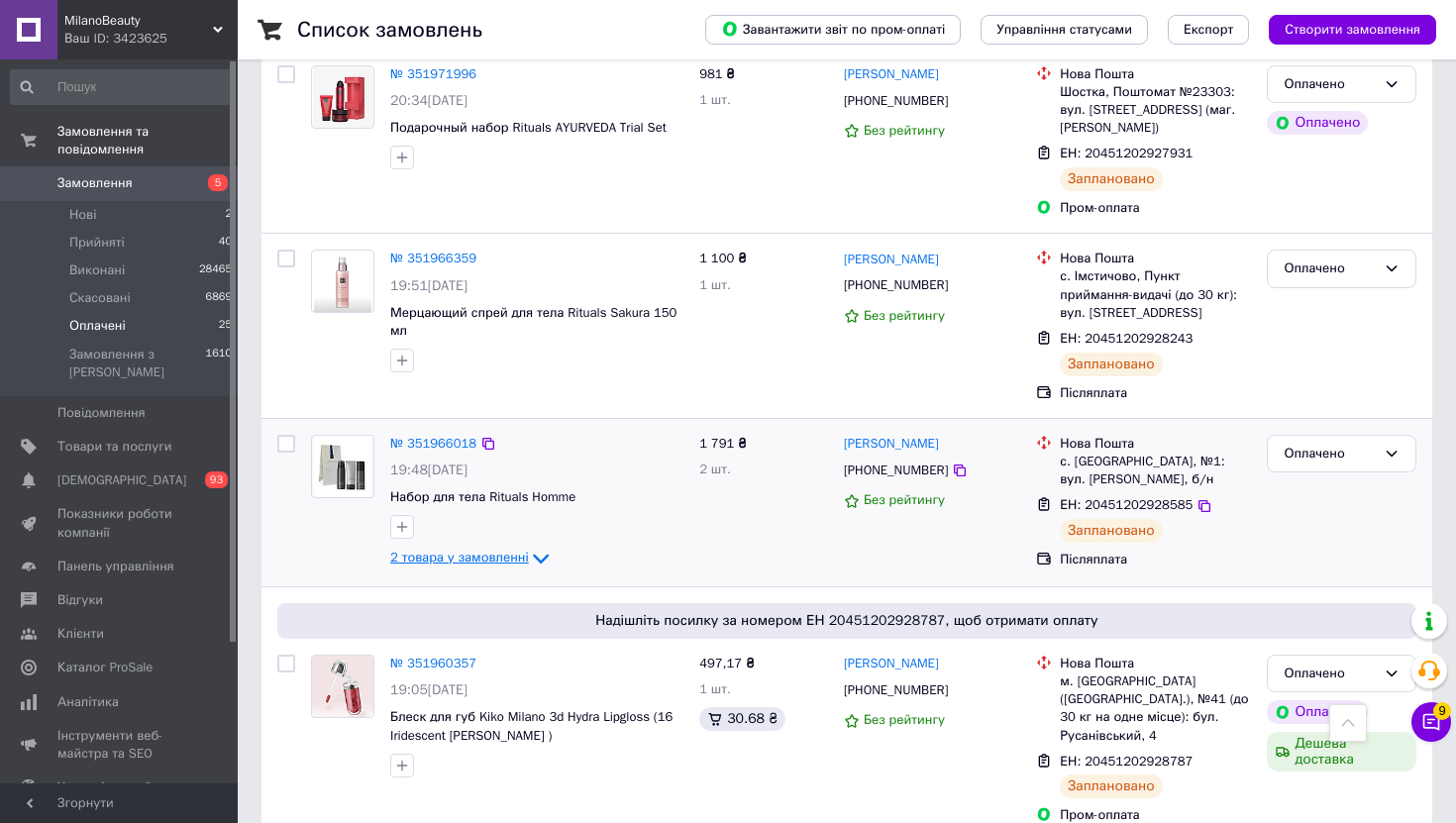 click on "2 товара у замовленні" at bounding box center [460, 558] 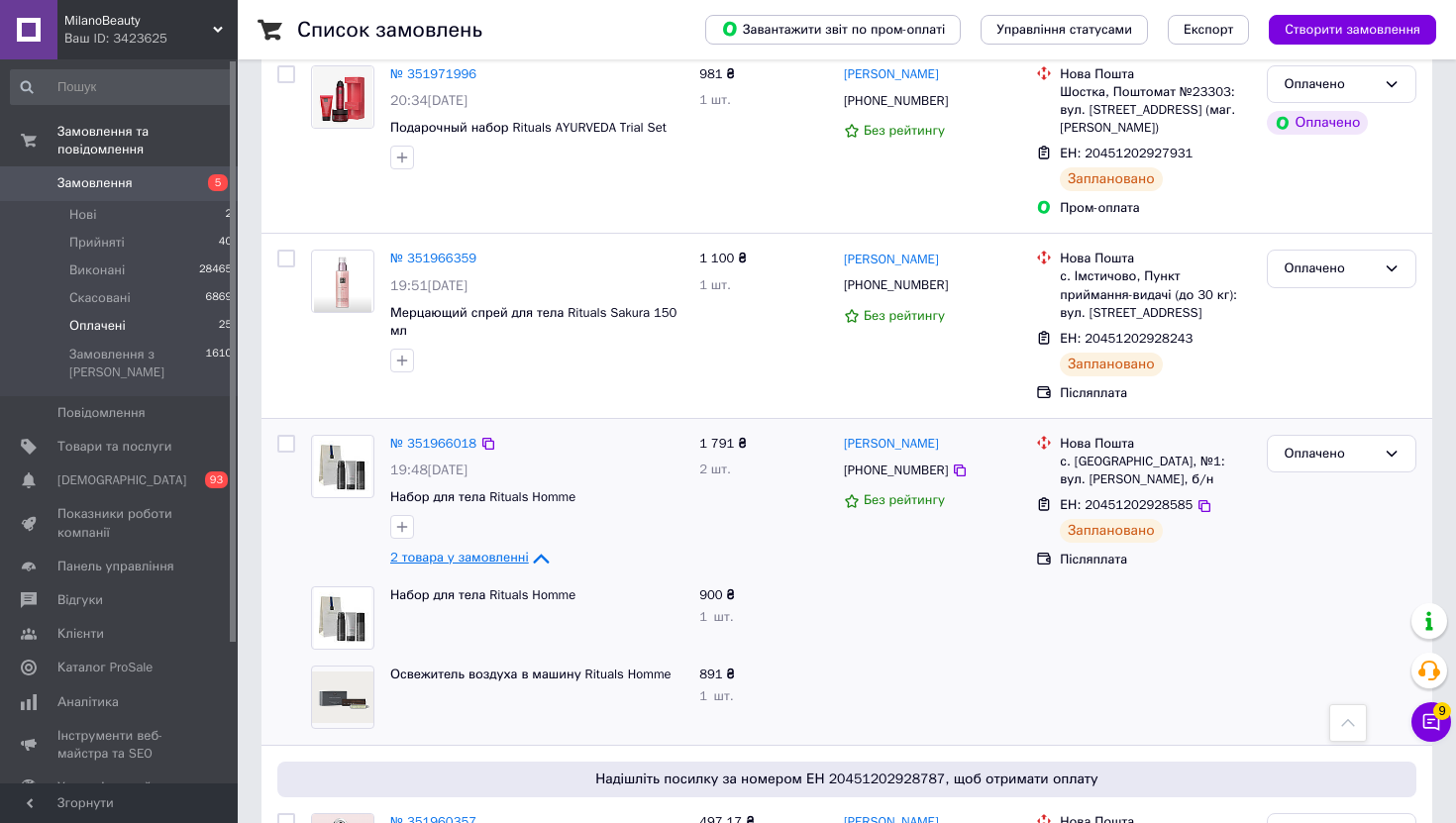 click on "2 товара у замовленні" at bounding box center [460, 558] 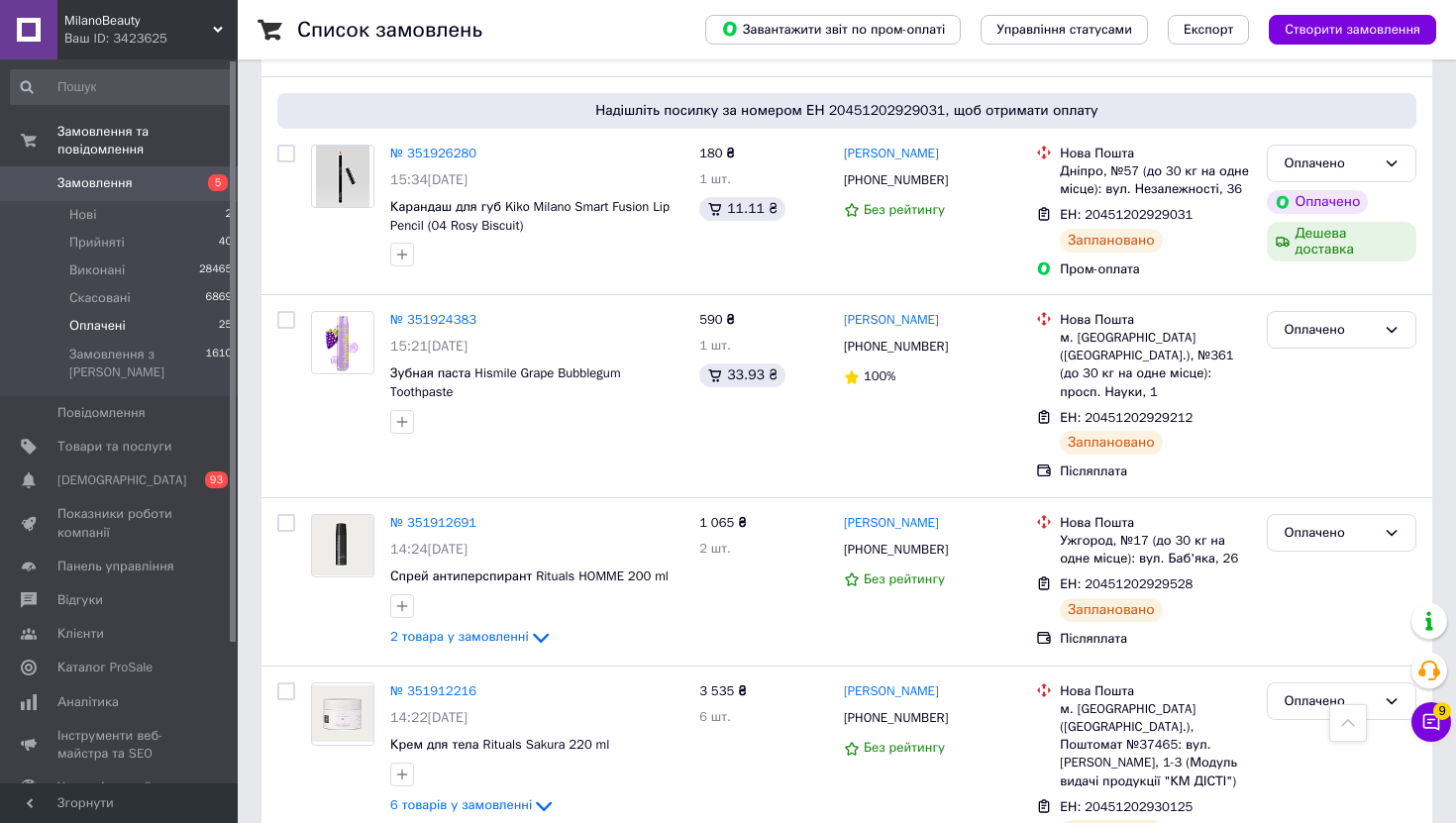 scroll, scrollTop: 3642, scrollLeft: 0, axis: vertical 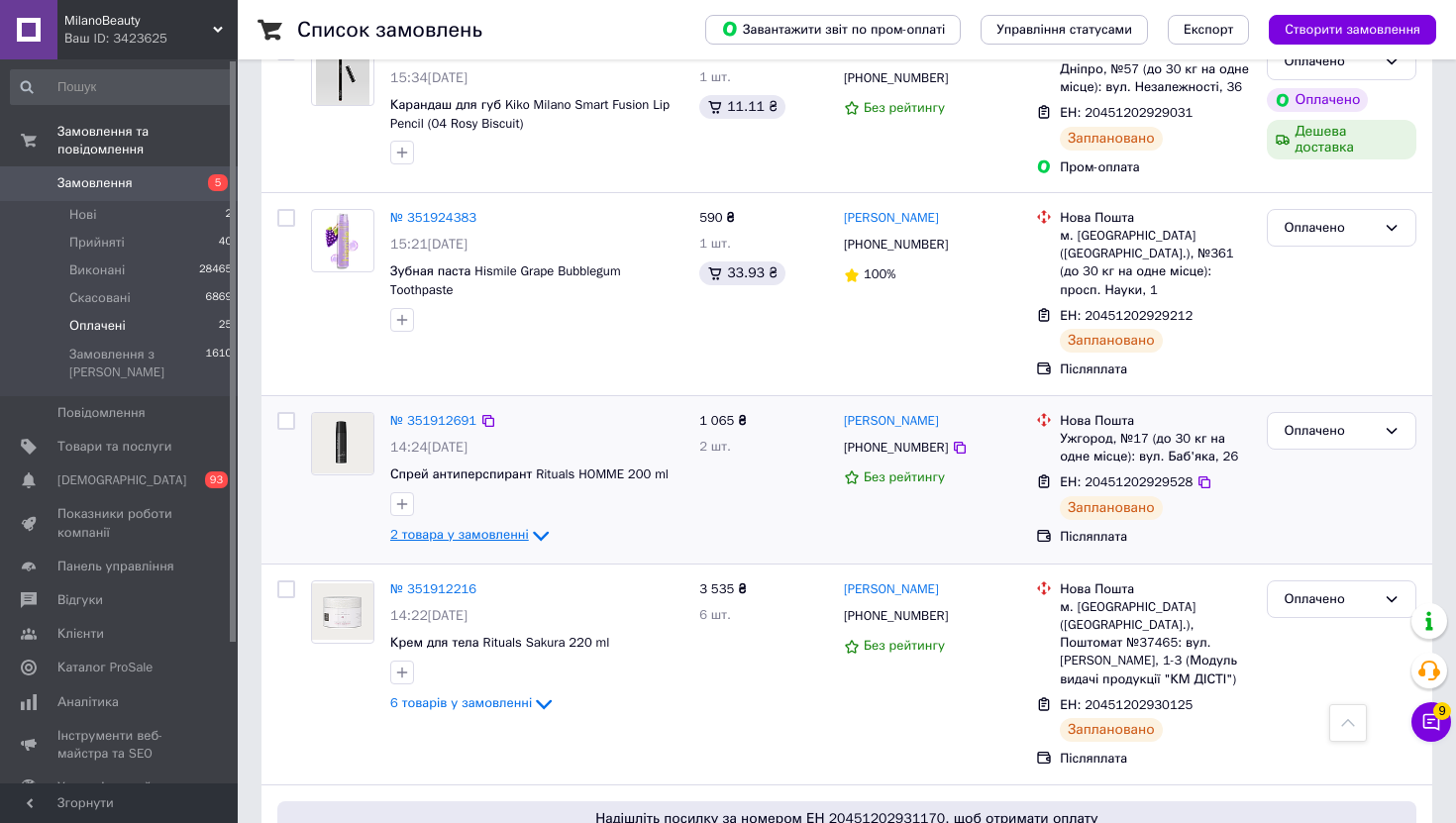 click on "2 товара у замовленні" at bounding box center [460, 534] 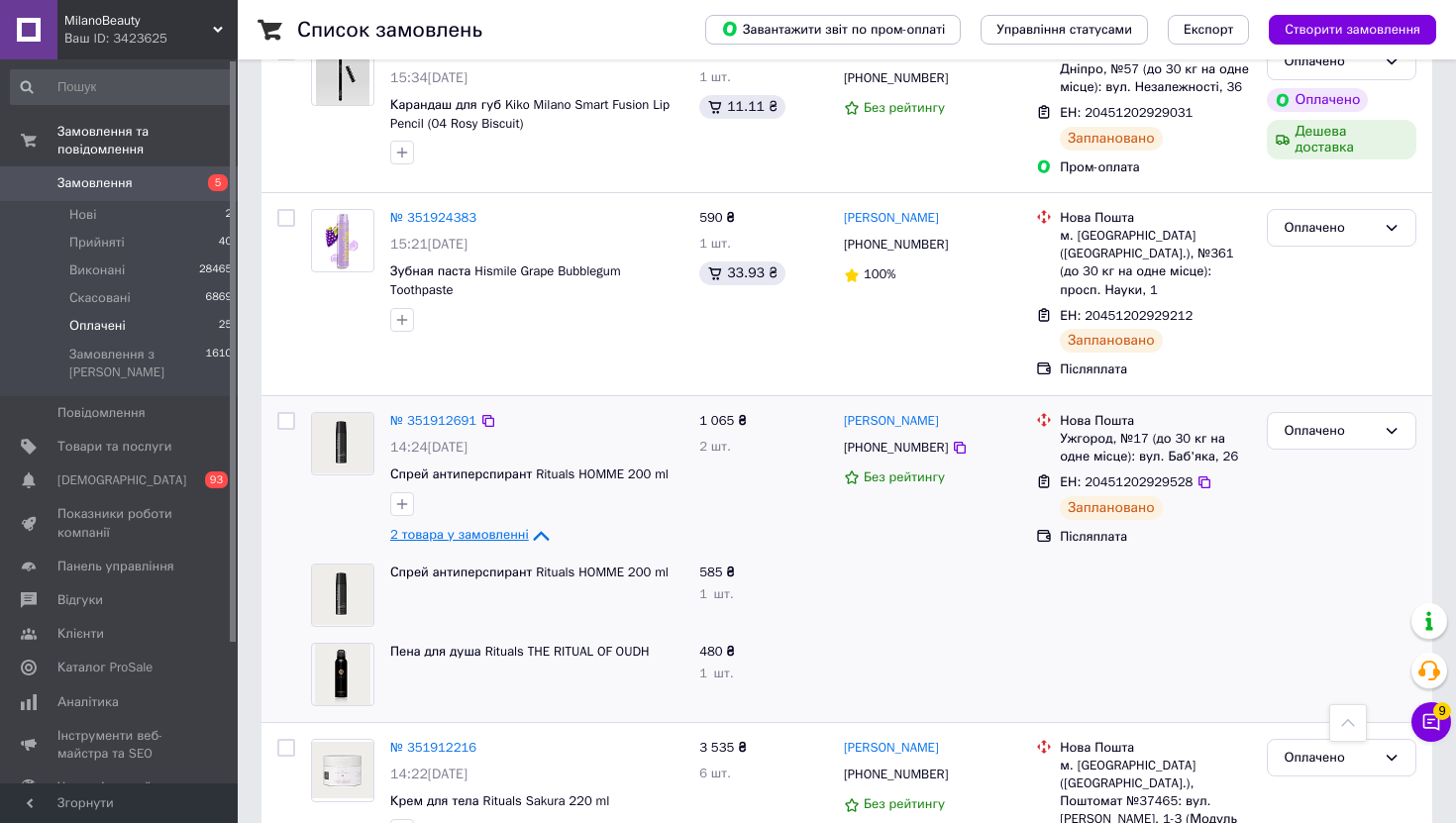 click on "2 товара у замовленні" at bounding box center [460, 534] 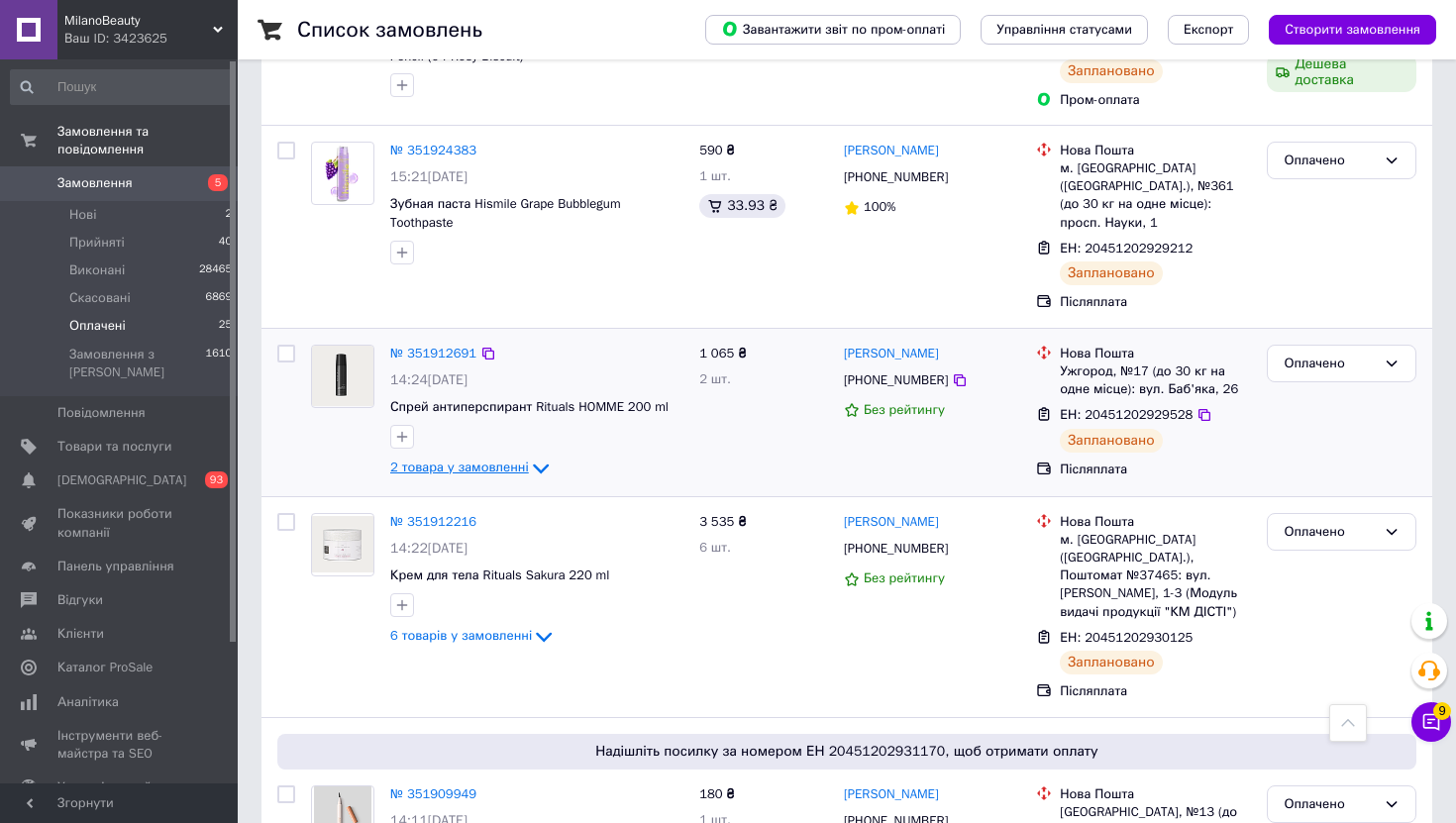 scroll, scrollTop: 3754, scrollLeft: 0, axis: vertical 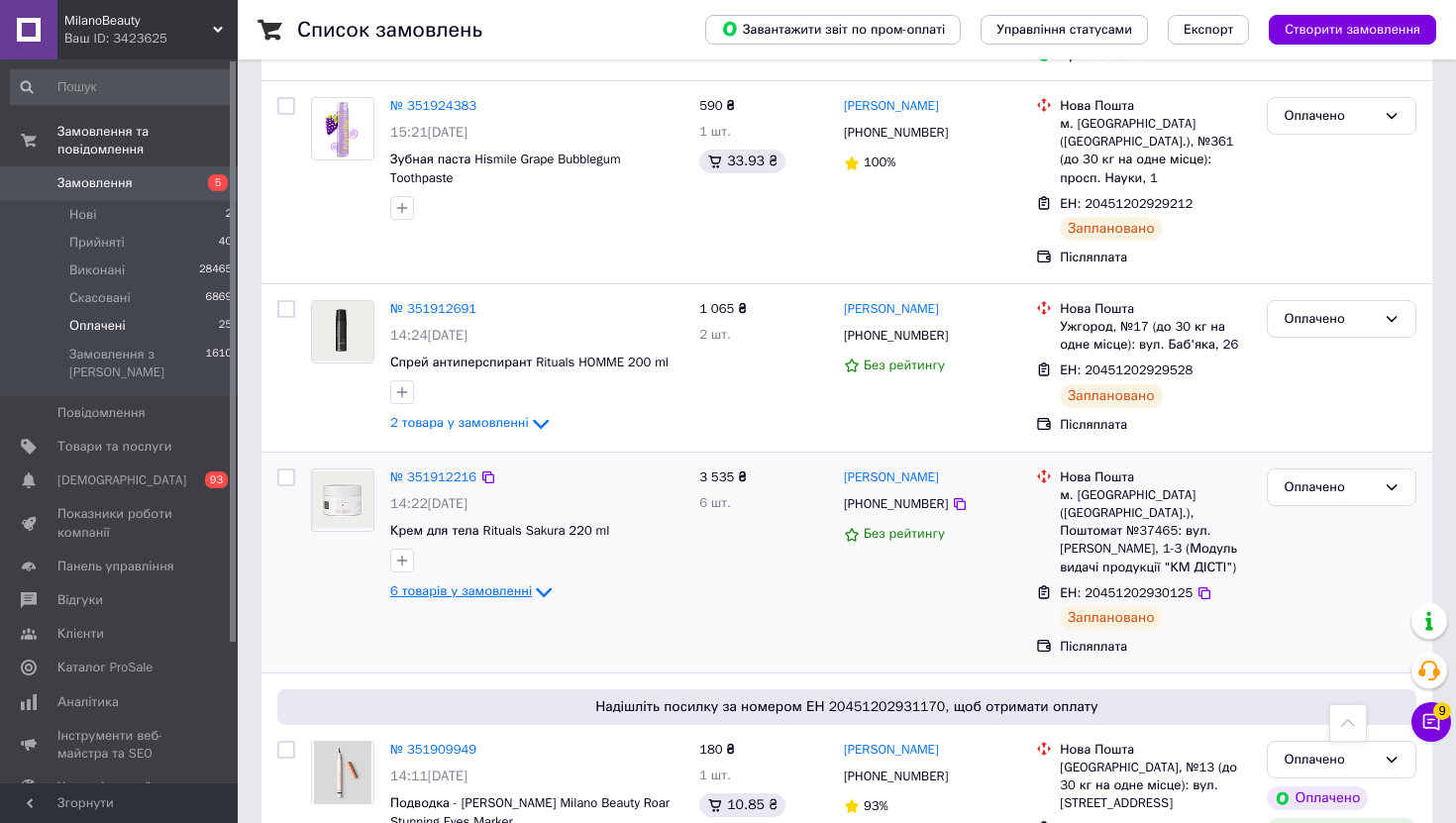 click on "6 товарів у замовленні" at bounding box center (461, 591) 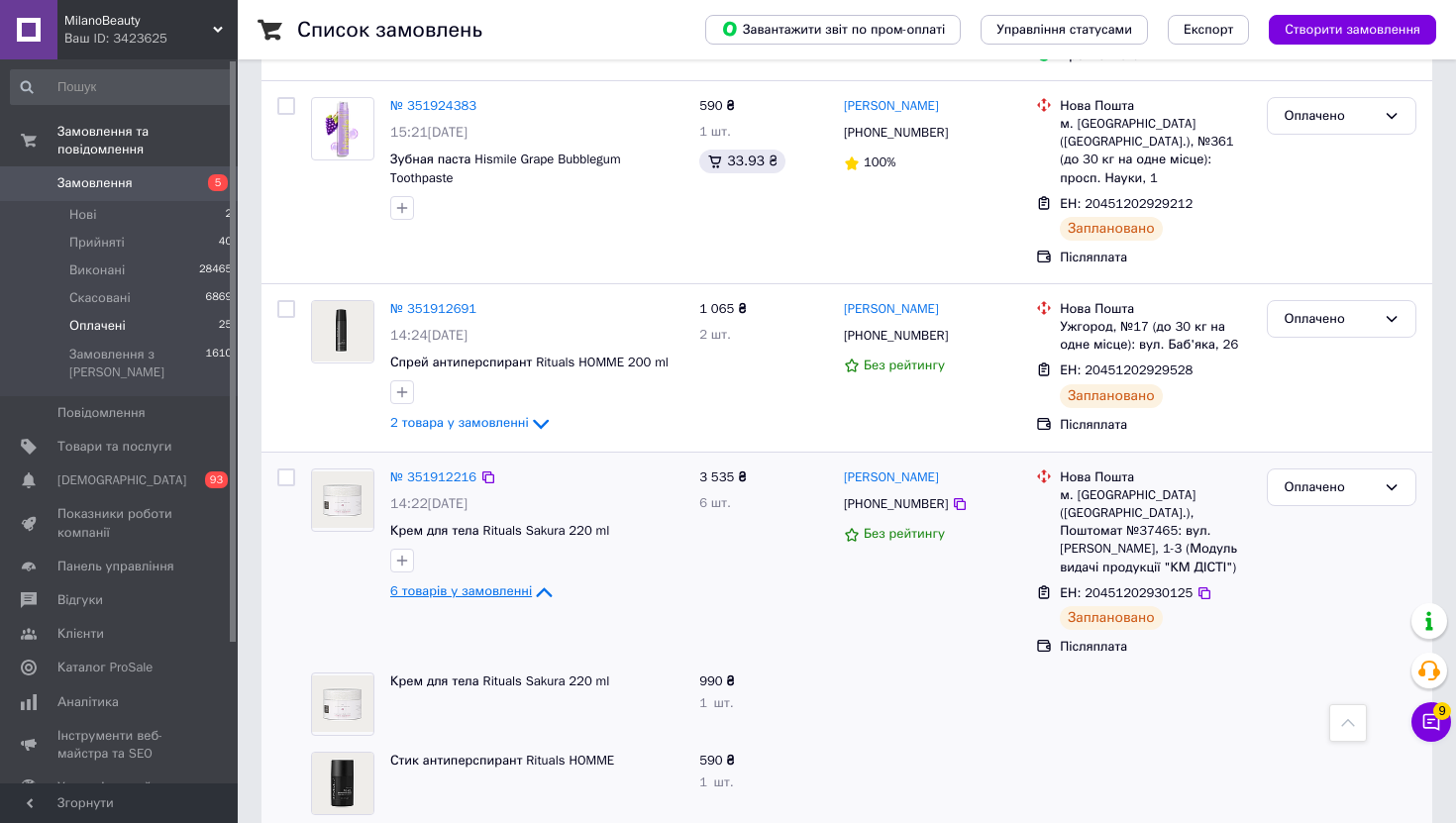 click on "6 товарів у замовленні" at bounding box center (461, 591) 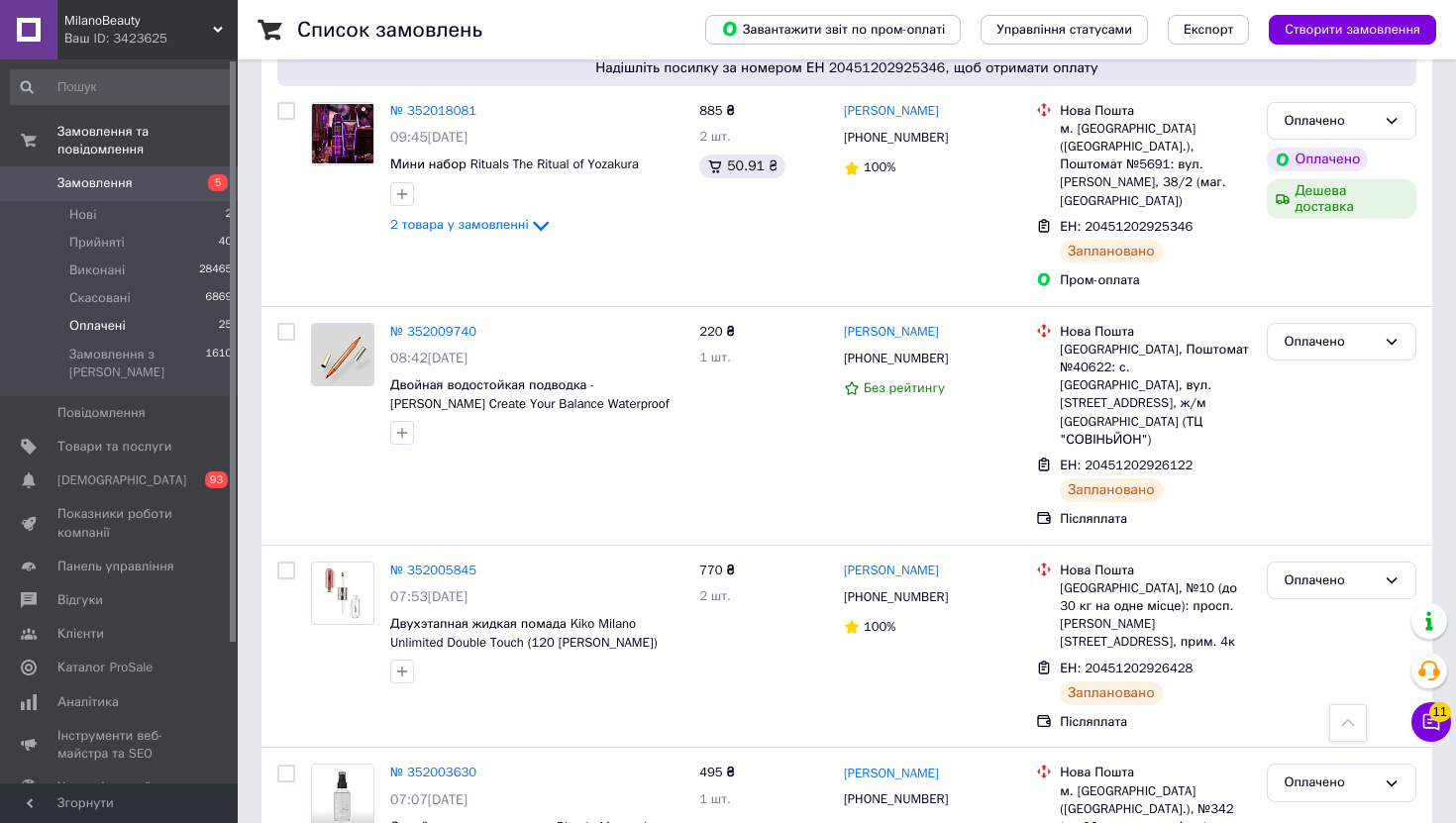 scroll, scrollTop: 1320, scrollLeft: 0, axis: vertical 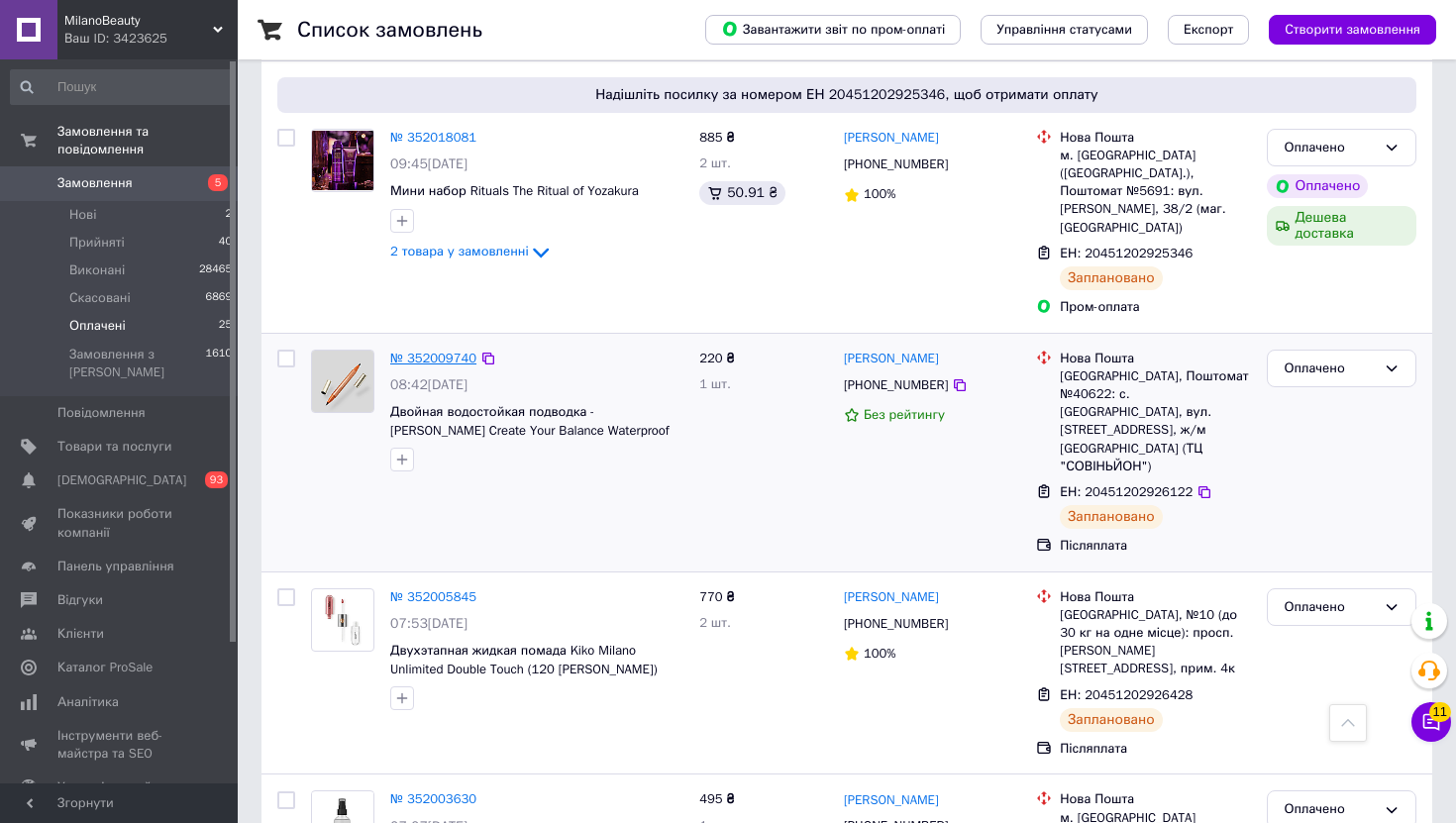 click on "№ 352009740" at bounding box center (433, 358) 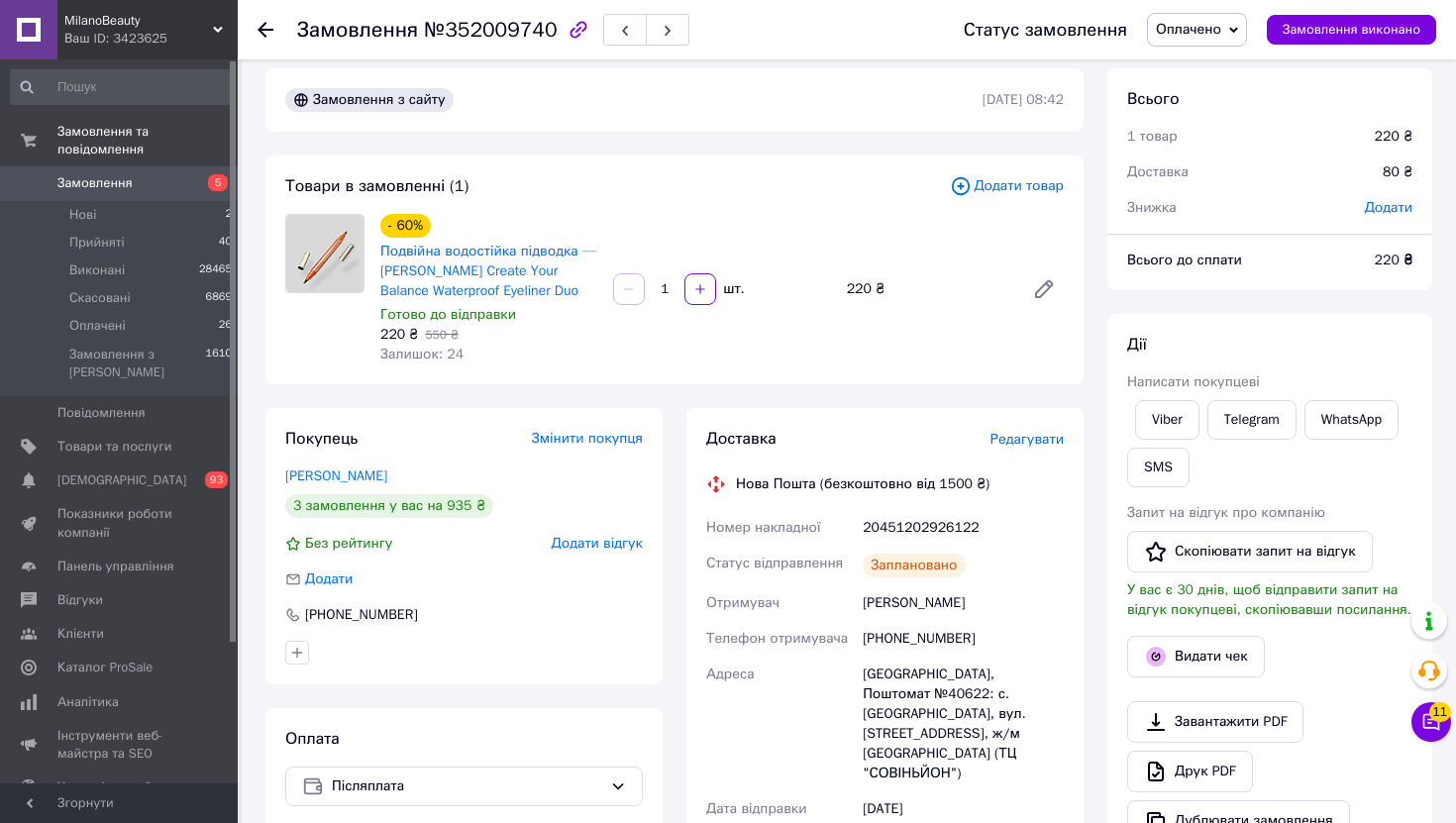 scroll, scrollTop: 0, scrollLeft: 0, axis: both 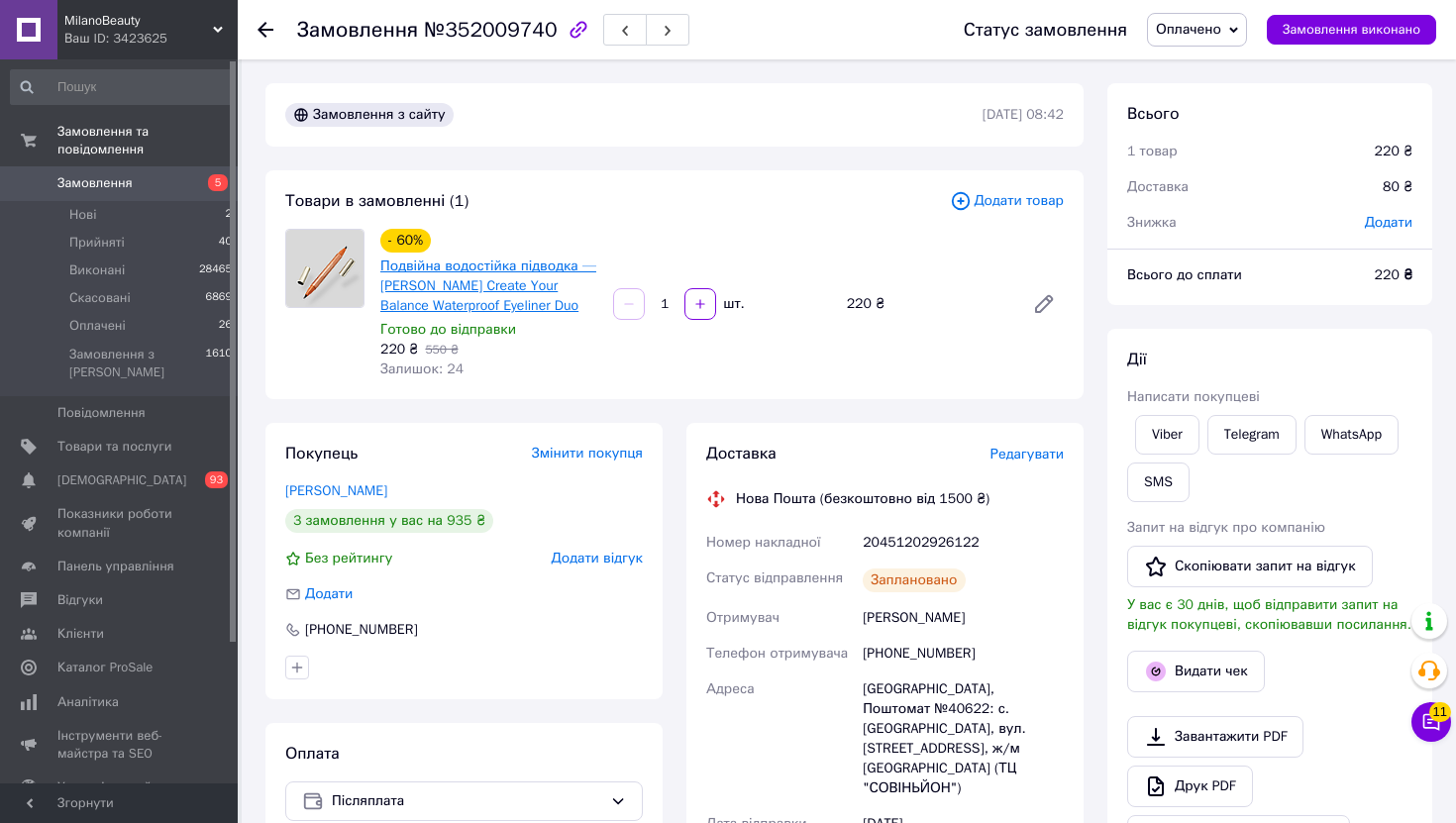 click on "Подвійна водостійка підводка — [PERSON_NAME] Create Your Balance Waterproof Eyeliner Duo" at bounding box center (488, 285) 